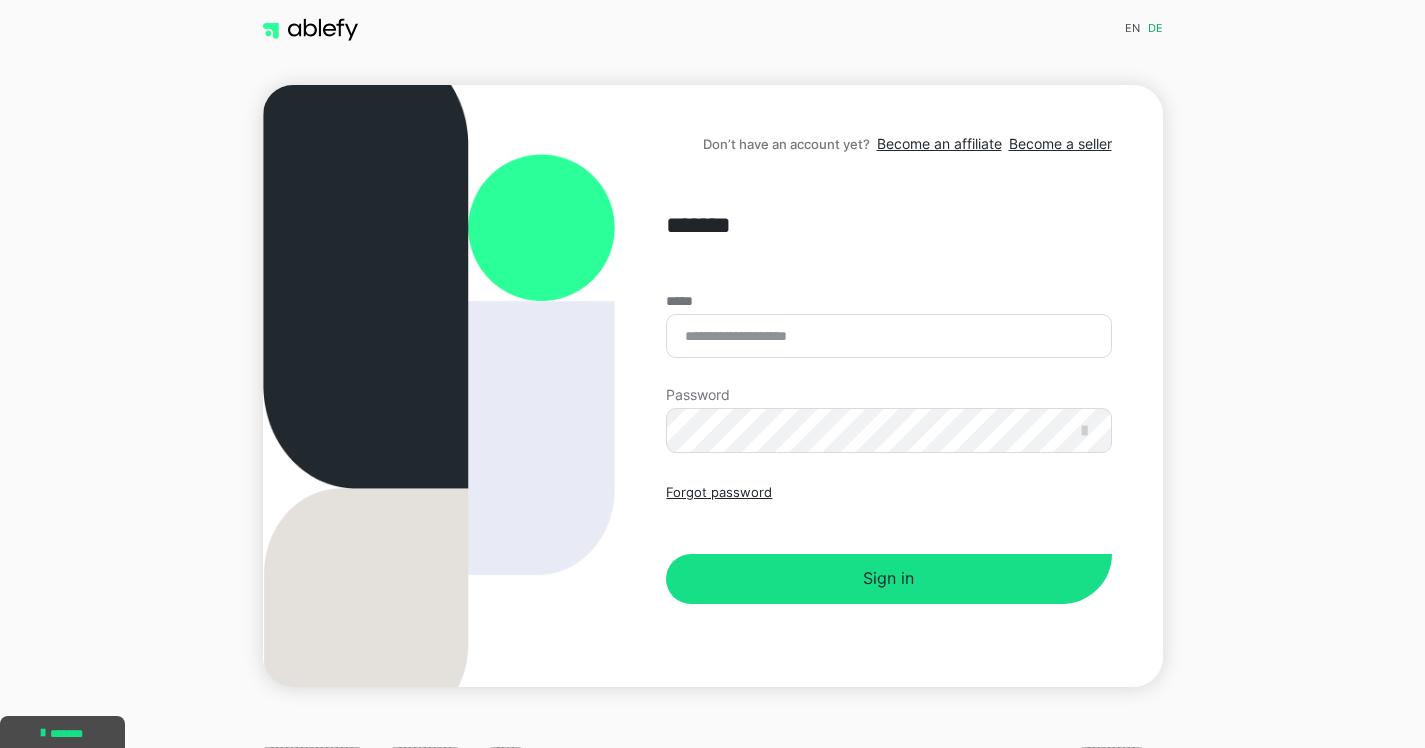 scroll, scrollTop: 0, scrollLeft: 0, axis: both 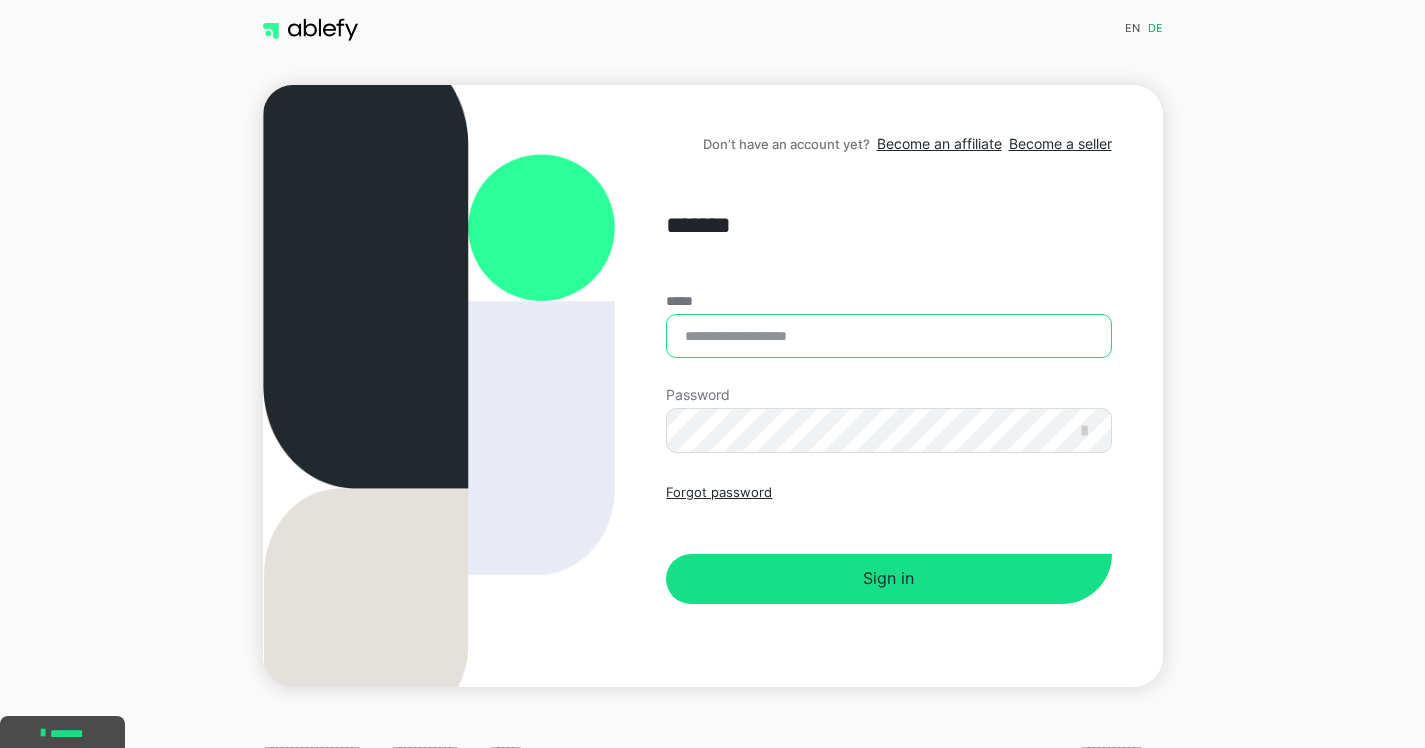 click on "*****" at bounding box center (888, 336) 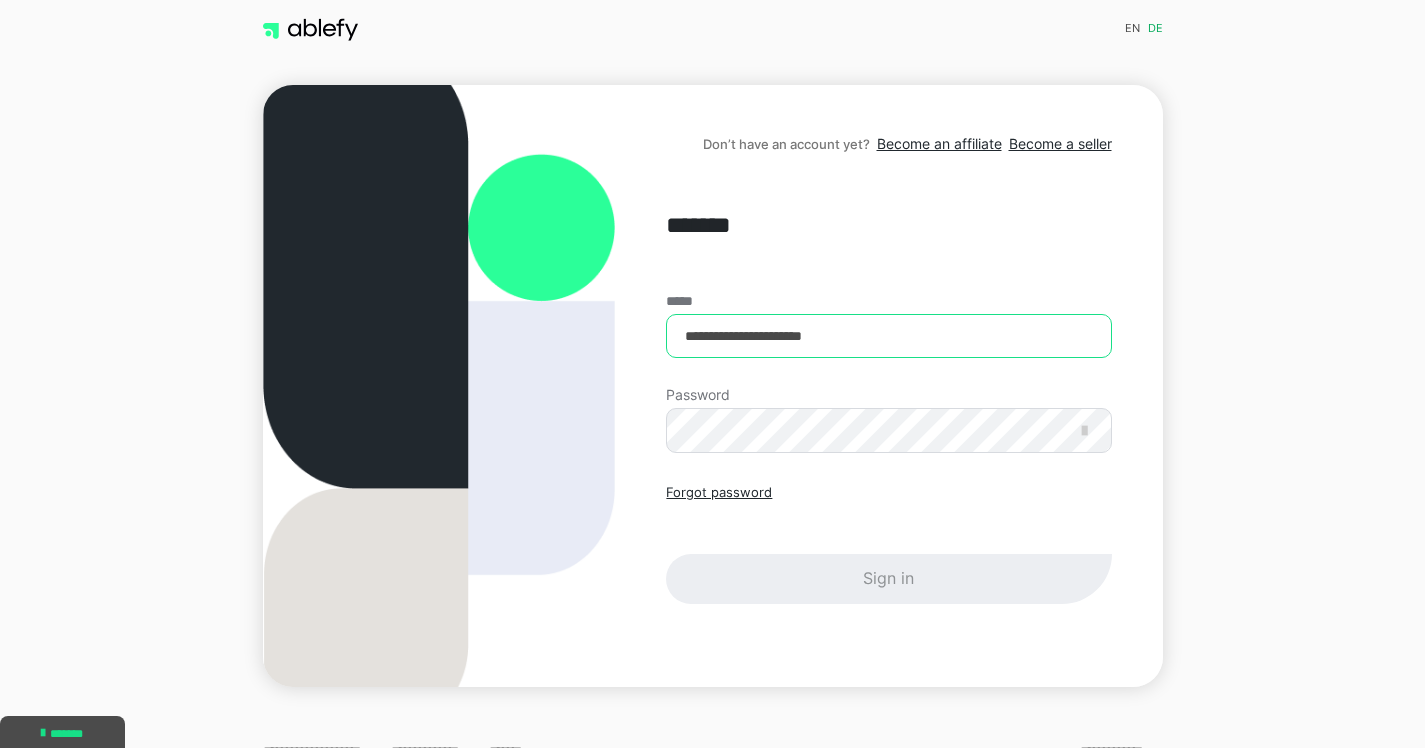 type on "**********" 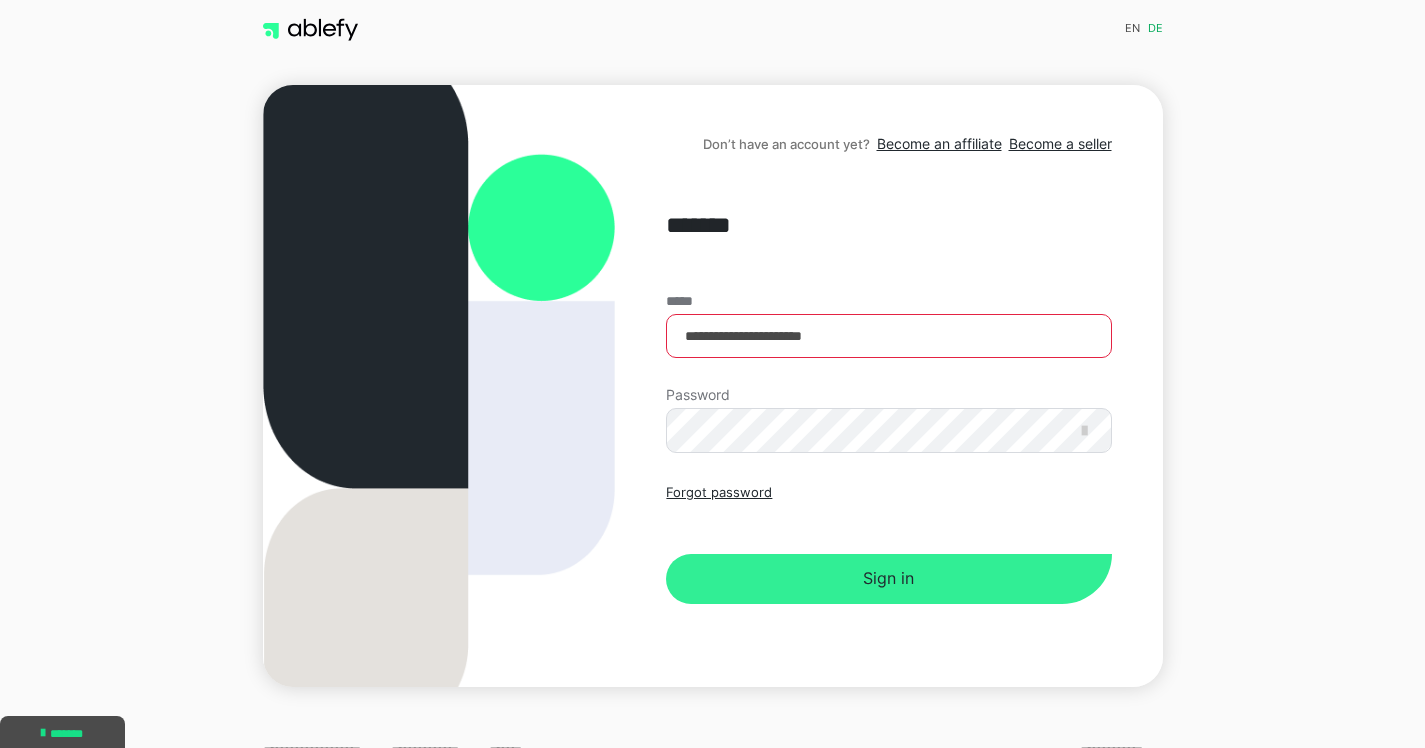 click on "Sign in" at bounding box center (888, 579) 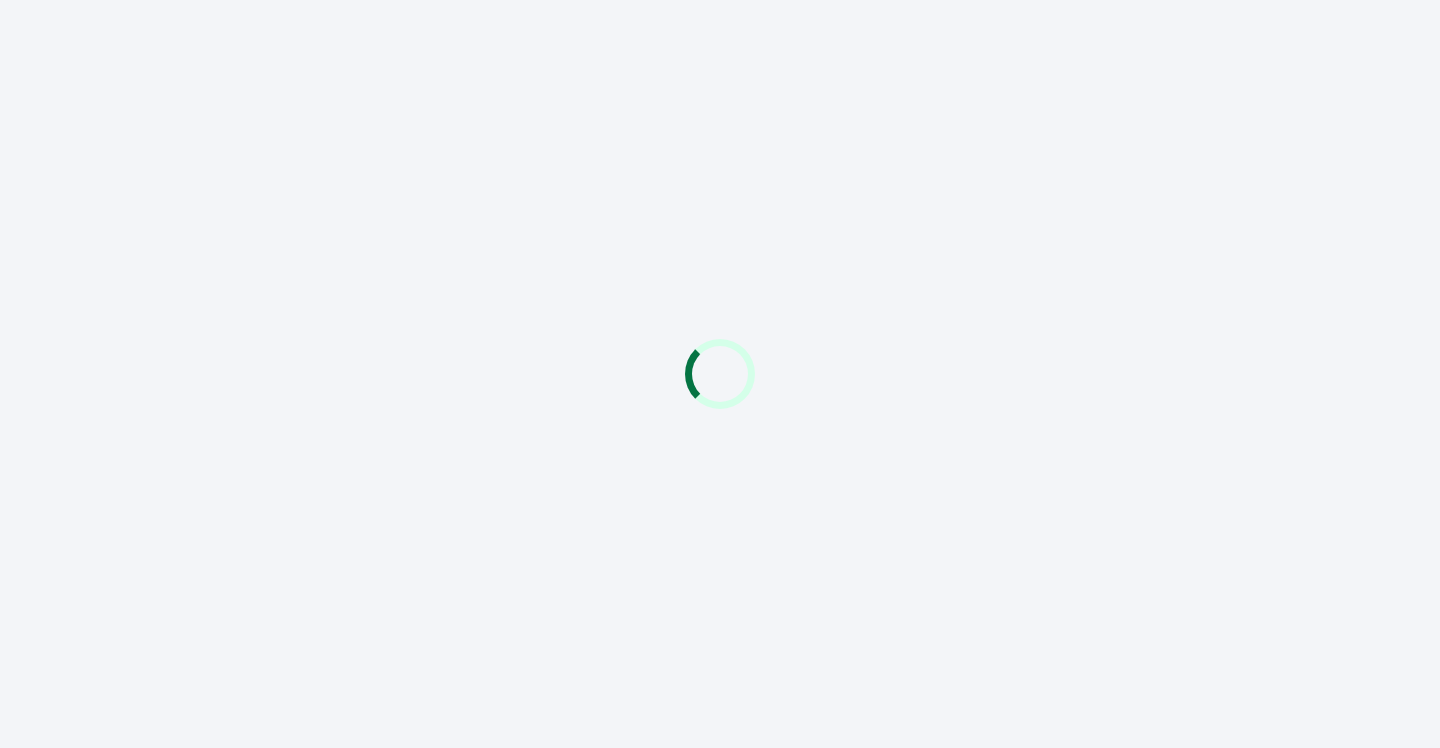 scroll, scrollTop: 0, scrollLeft: 0, axis: both 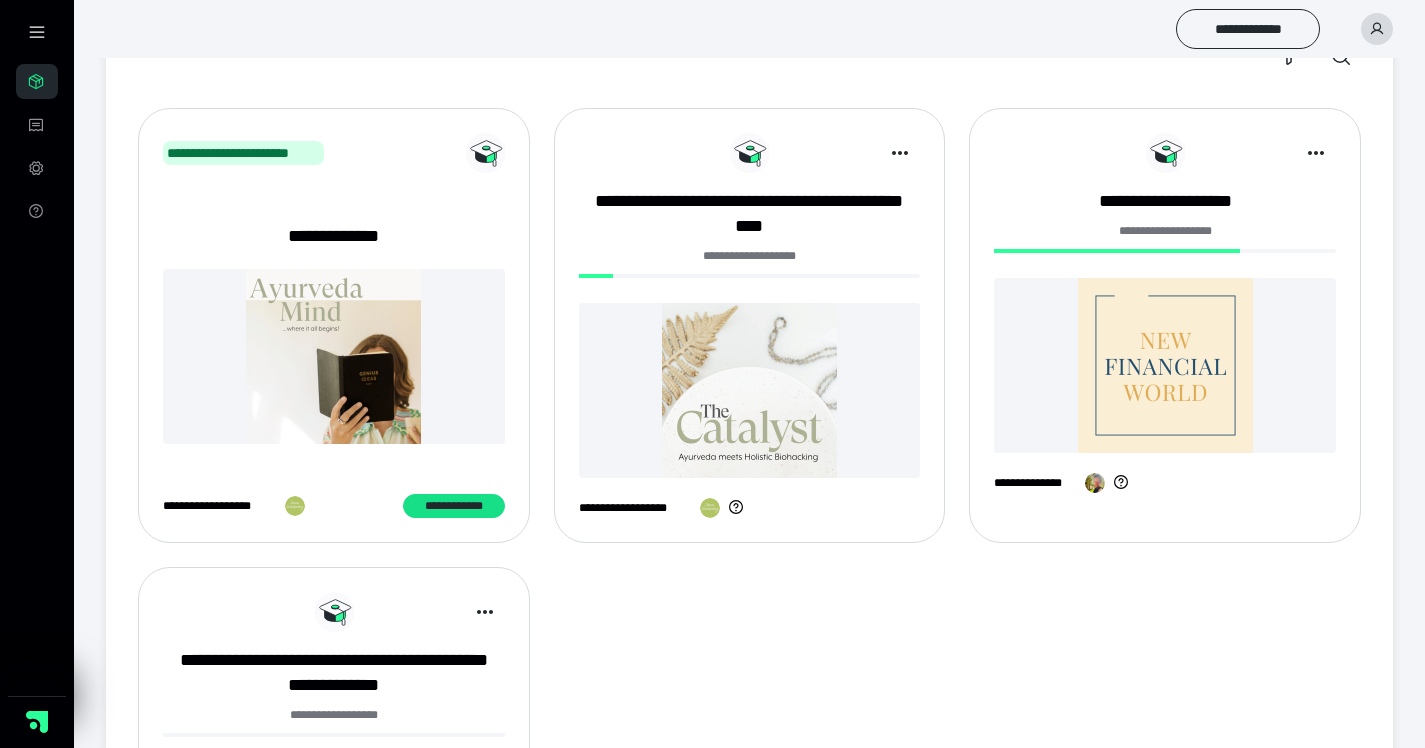 click at bounding box center [750, 390] 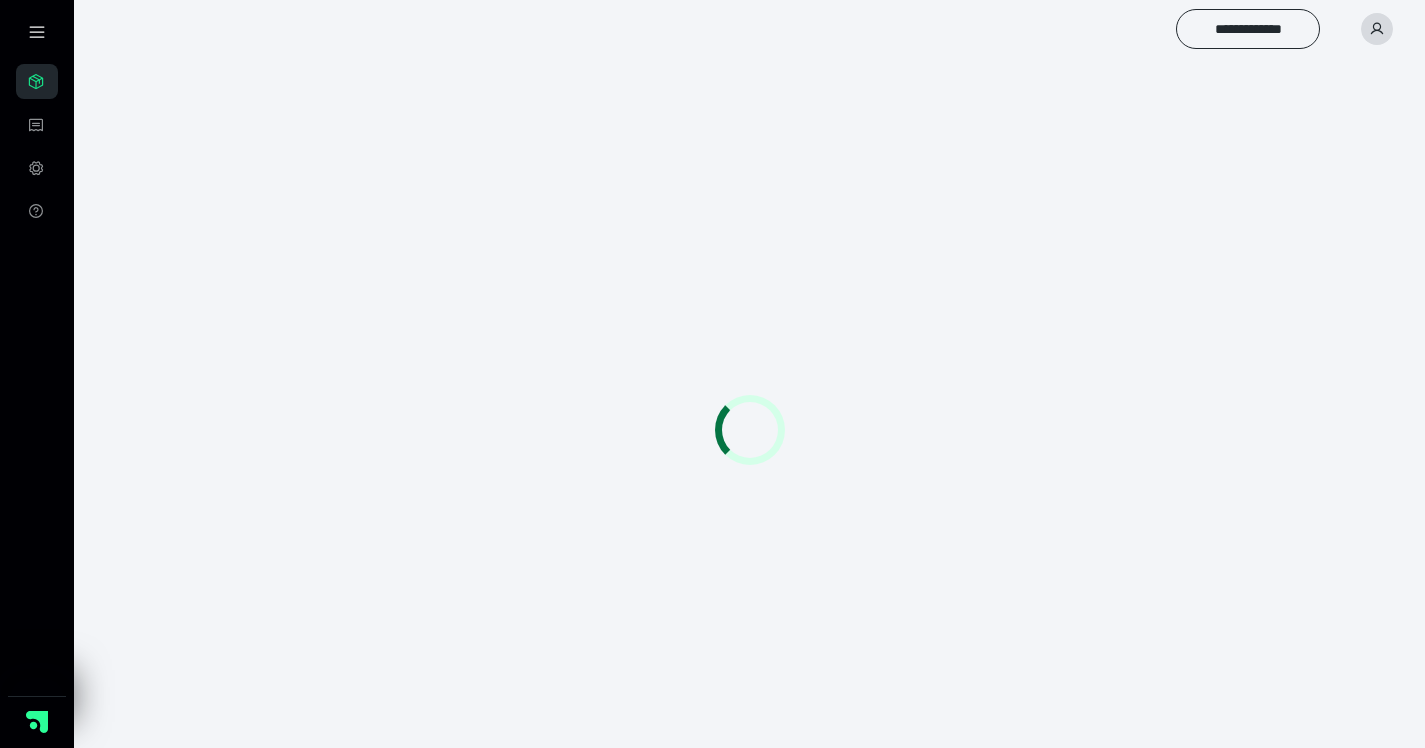 scroll, scrollTop: 0, scrollLeft: 0, axis: both 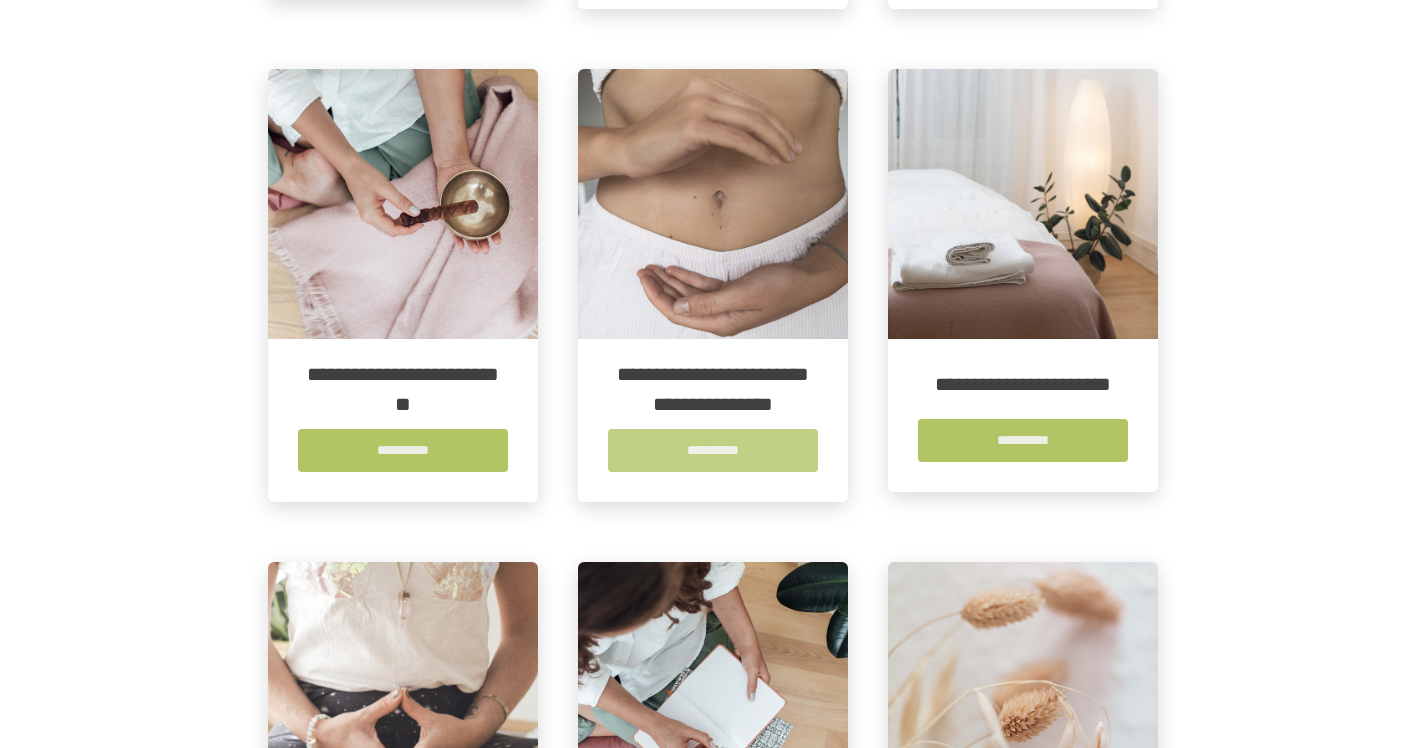 click on "**********" at bounding box center (713, 450) 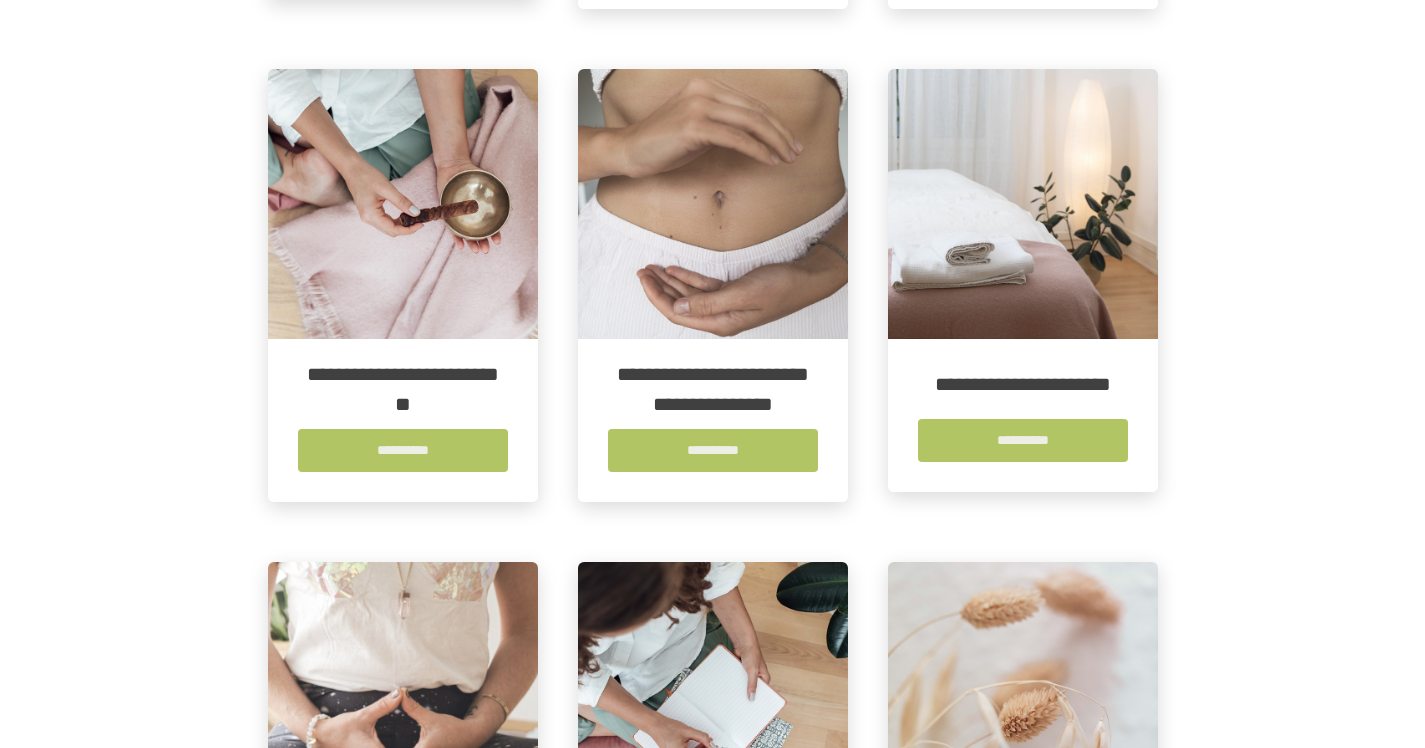 scroll, scrollTop: 0, scrollLeft: 0, axis: both 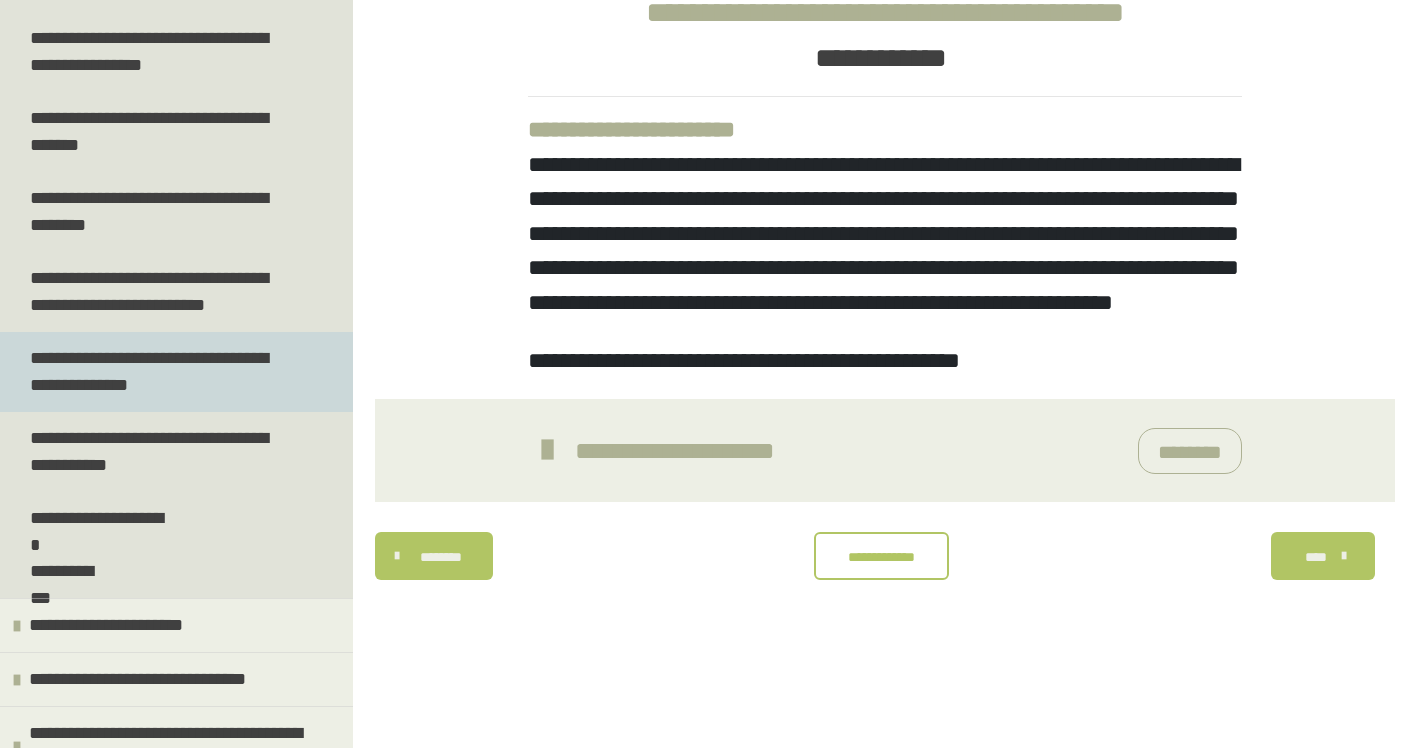 click on "**********" at bounding box center (161, 372) 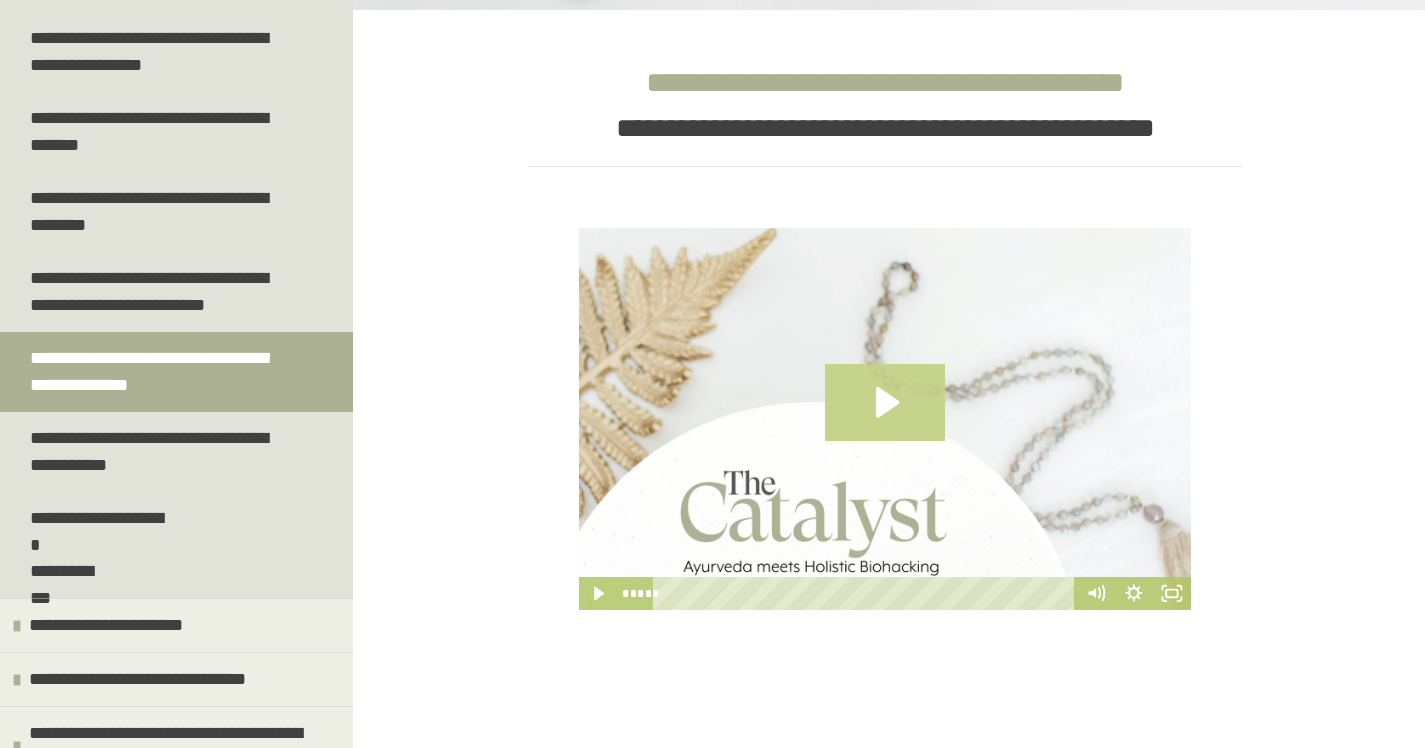 click 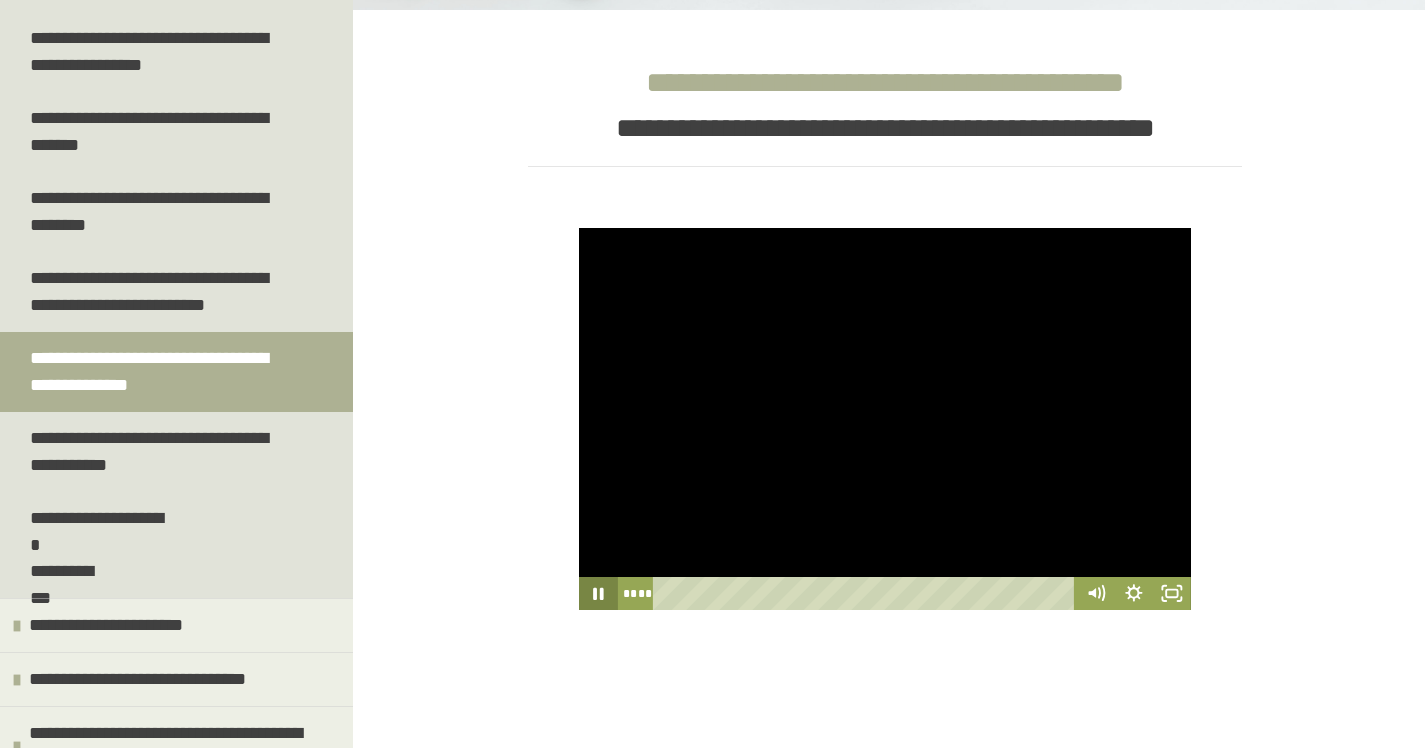 click 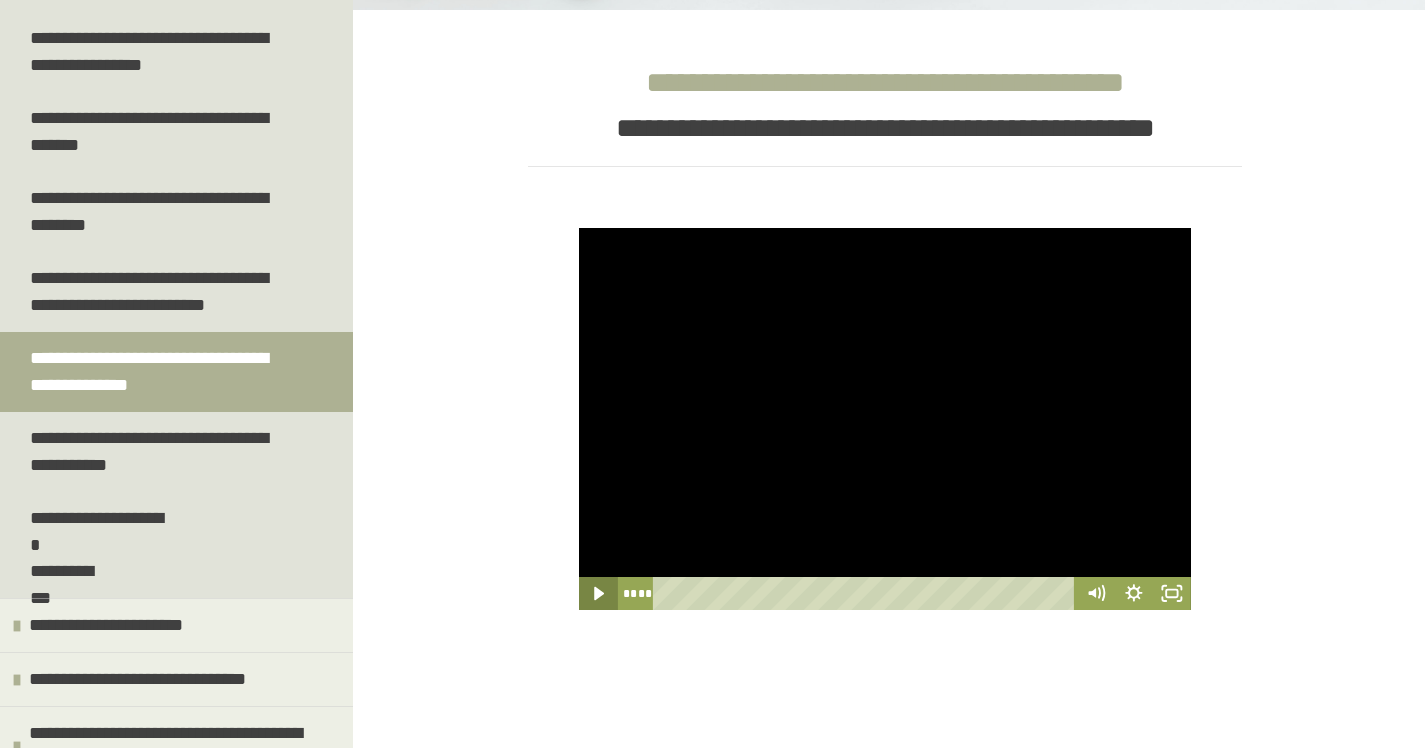 click 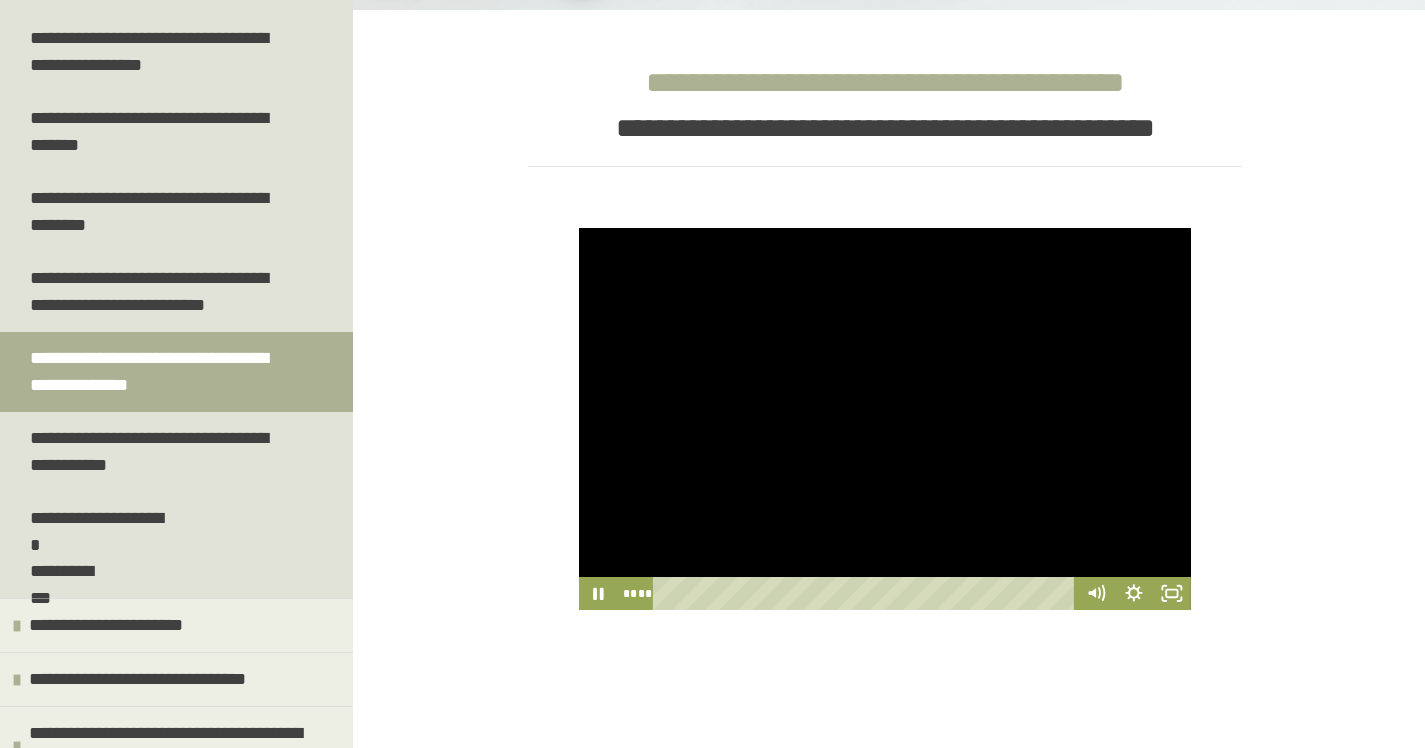 click at bounding box center [885, 419] 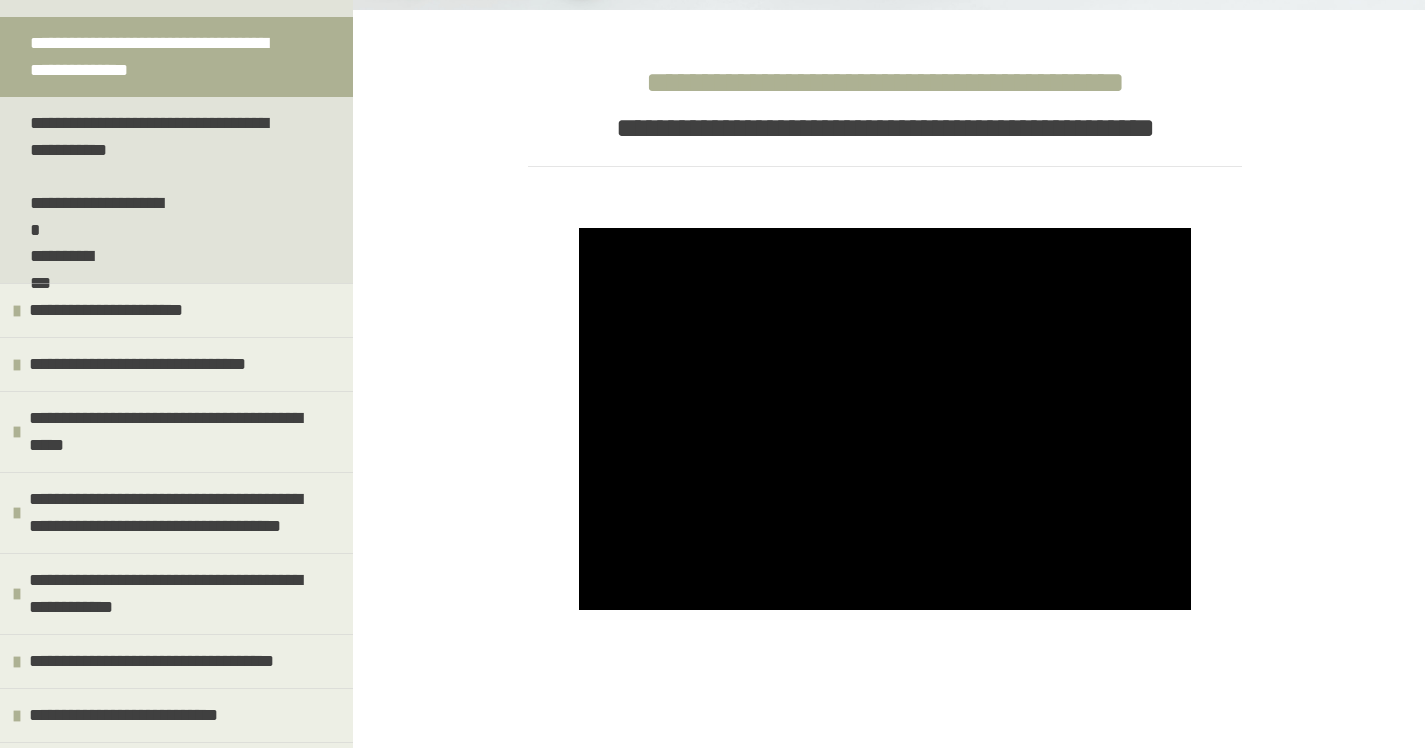 scroll, scrollTop: 853, scrollLeft: 0, axis: vertical 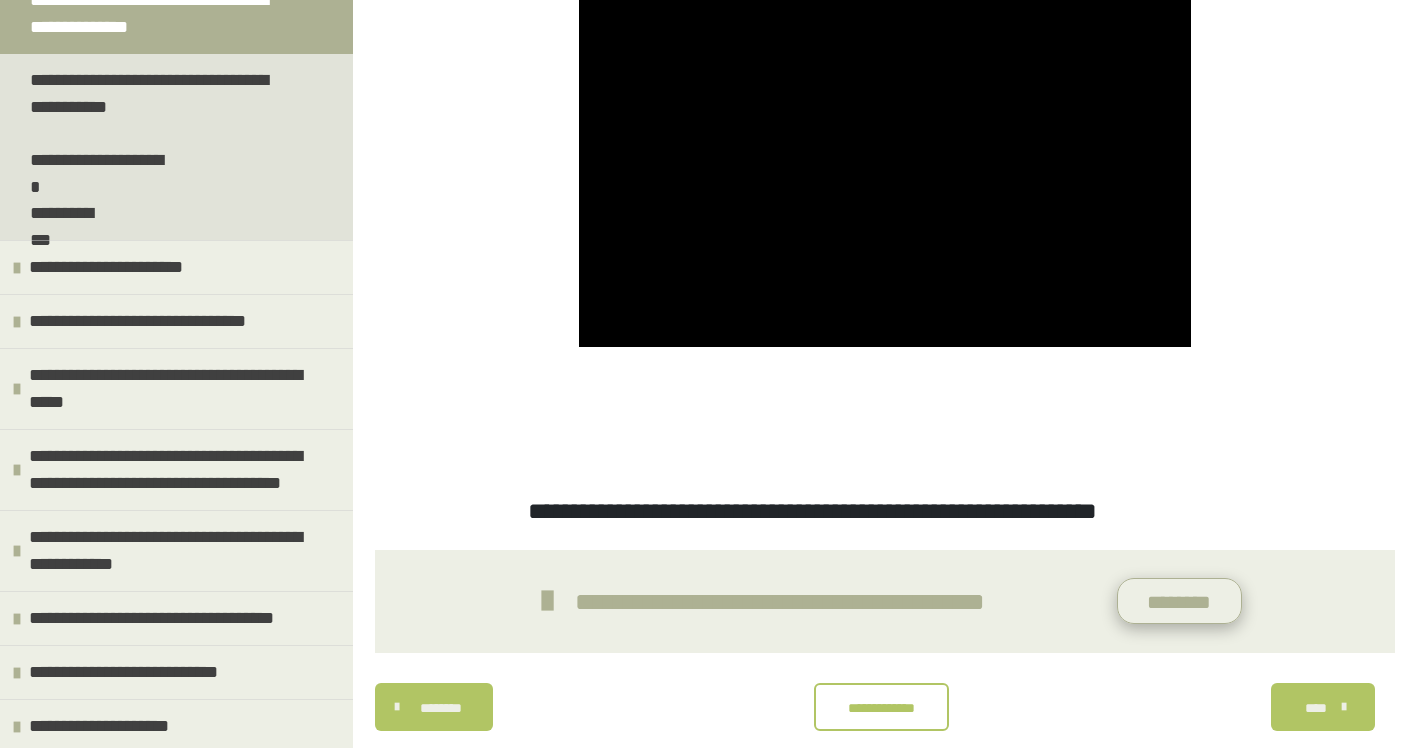 click on "********" at bounding box center (1180, 601) 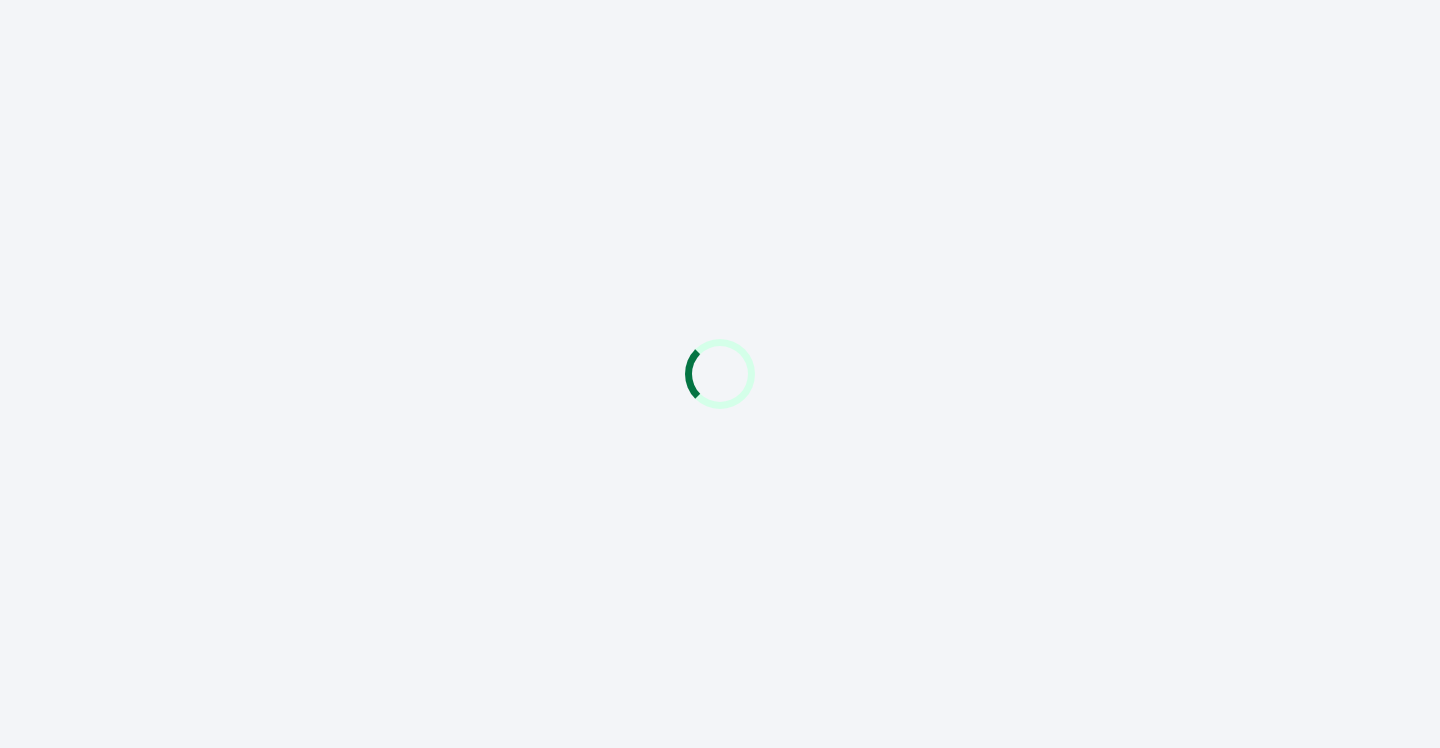 scroll, scrollTop: 0, scrollLeft: 0, axis: both 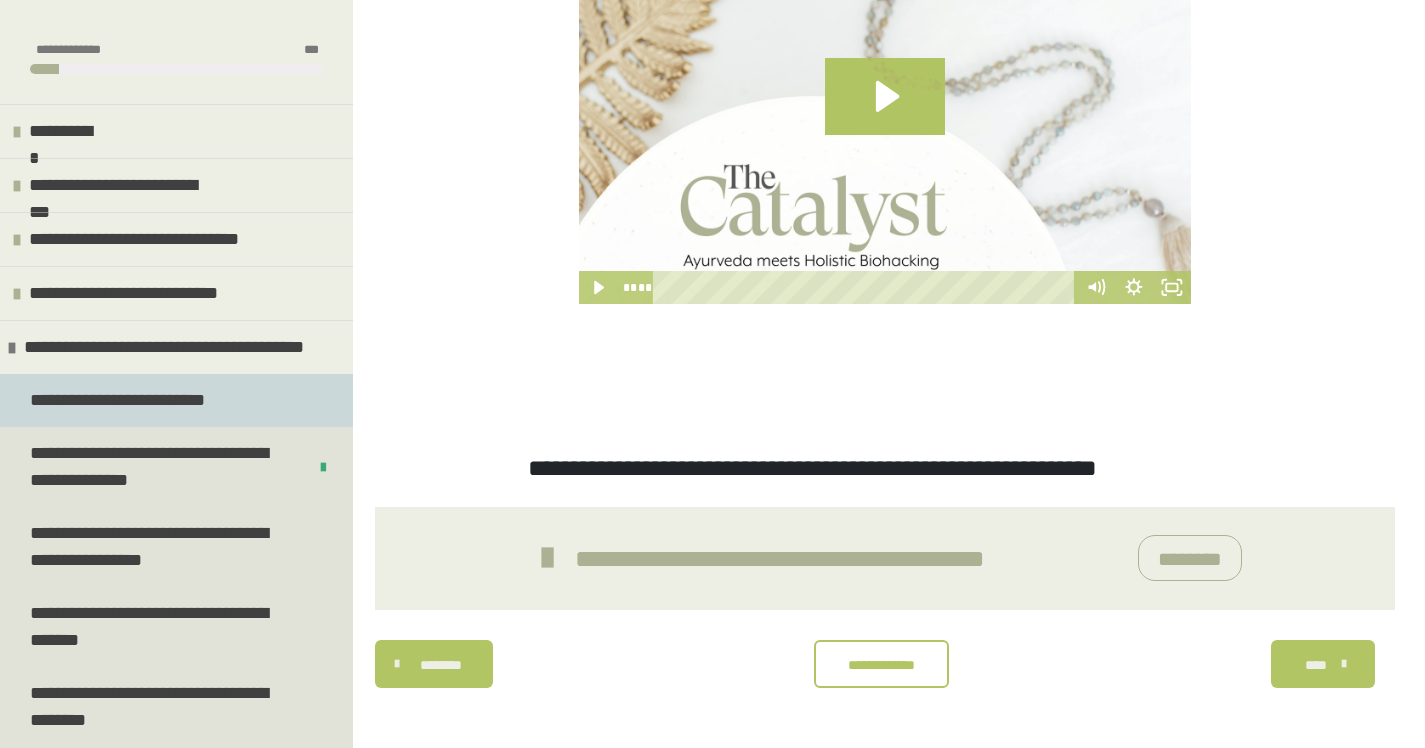 click on "**********" at bounding box center (120, 400) 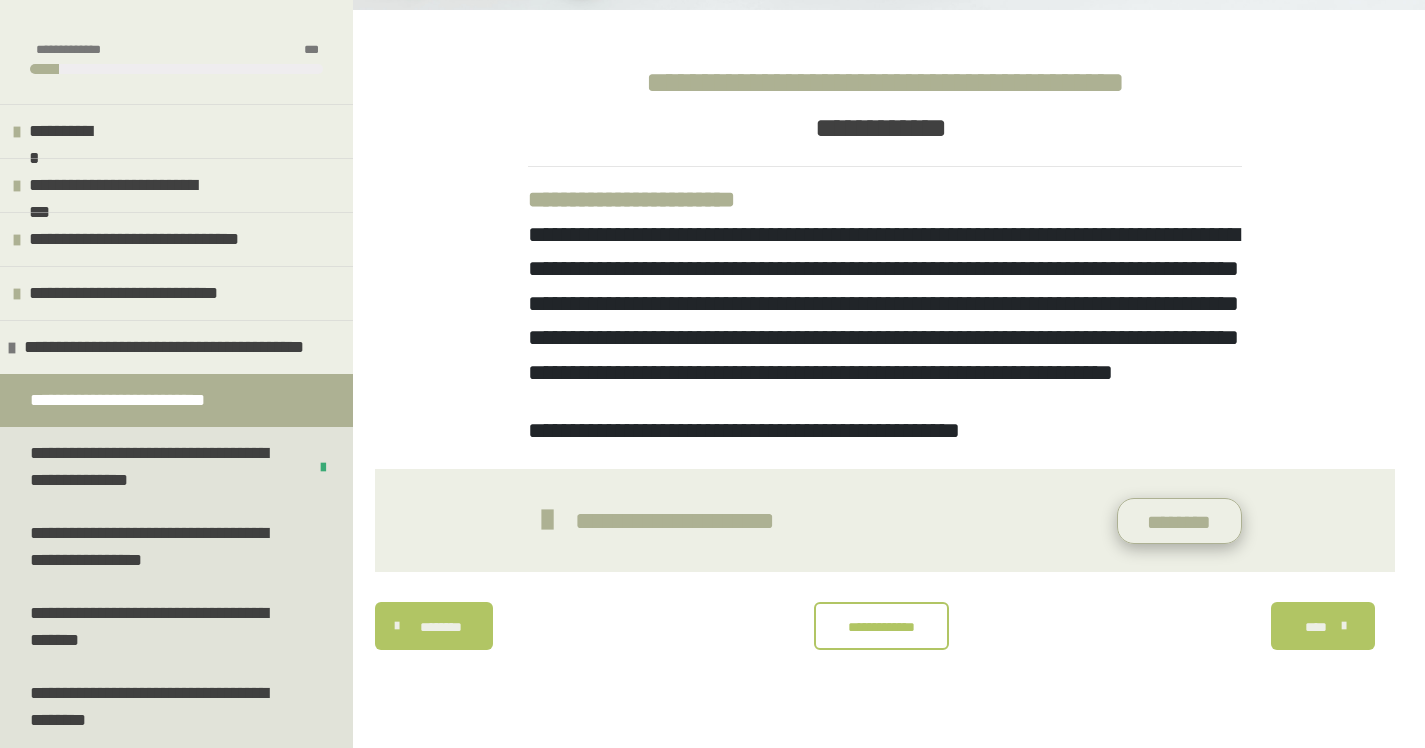 click on "********" at bounding box center (1180, 521) 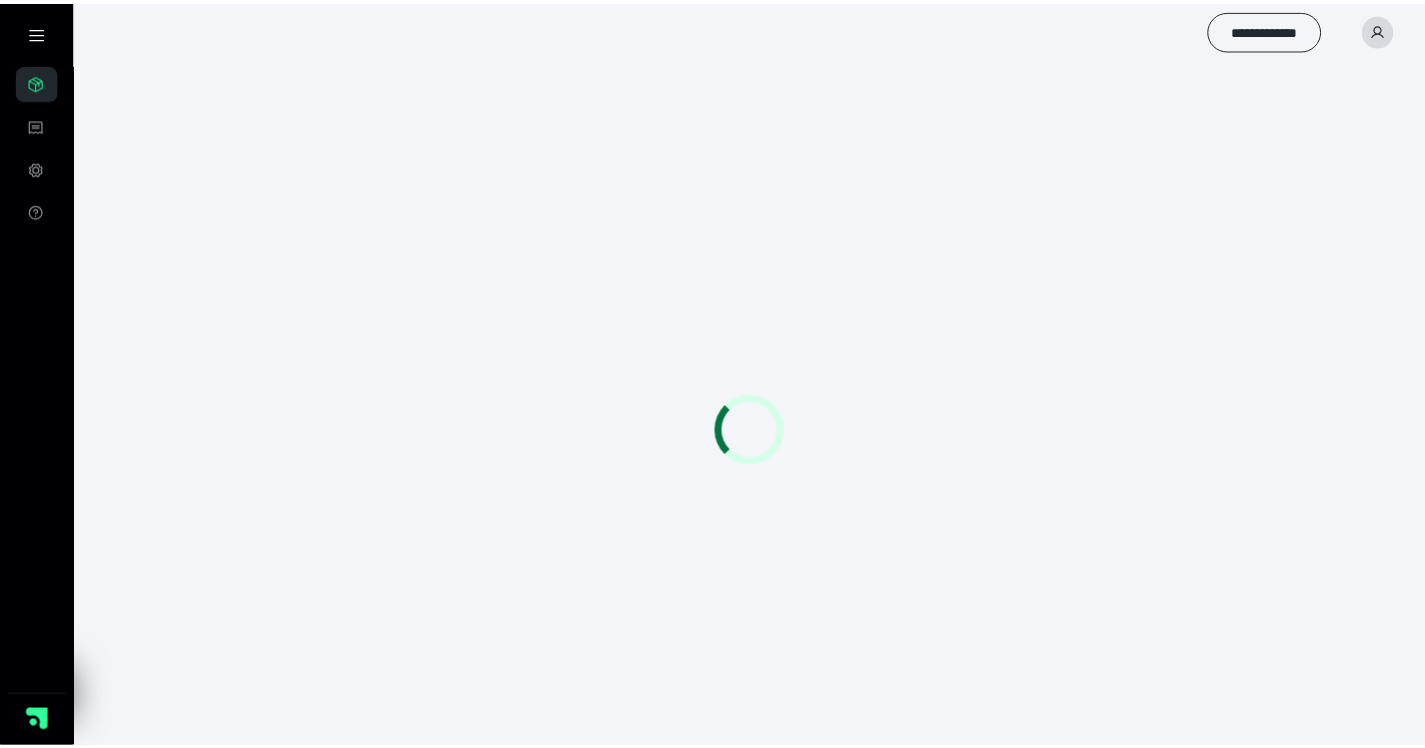 scroll, scrollTop: 0, scrollLeft: 0, axis: both 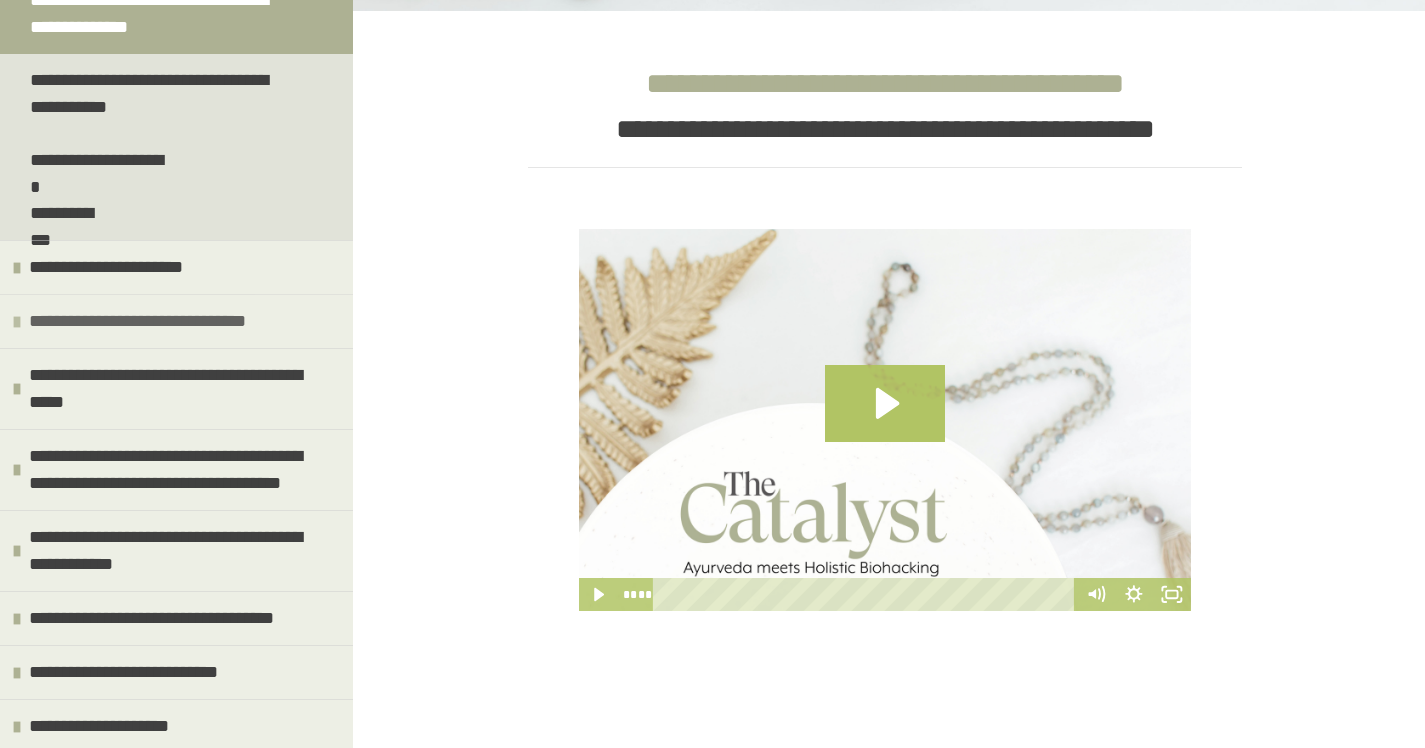 click on "**********" at bounding box center [144, 321] 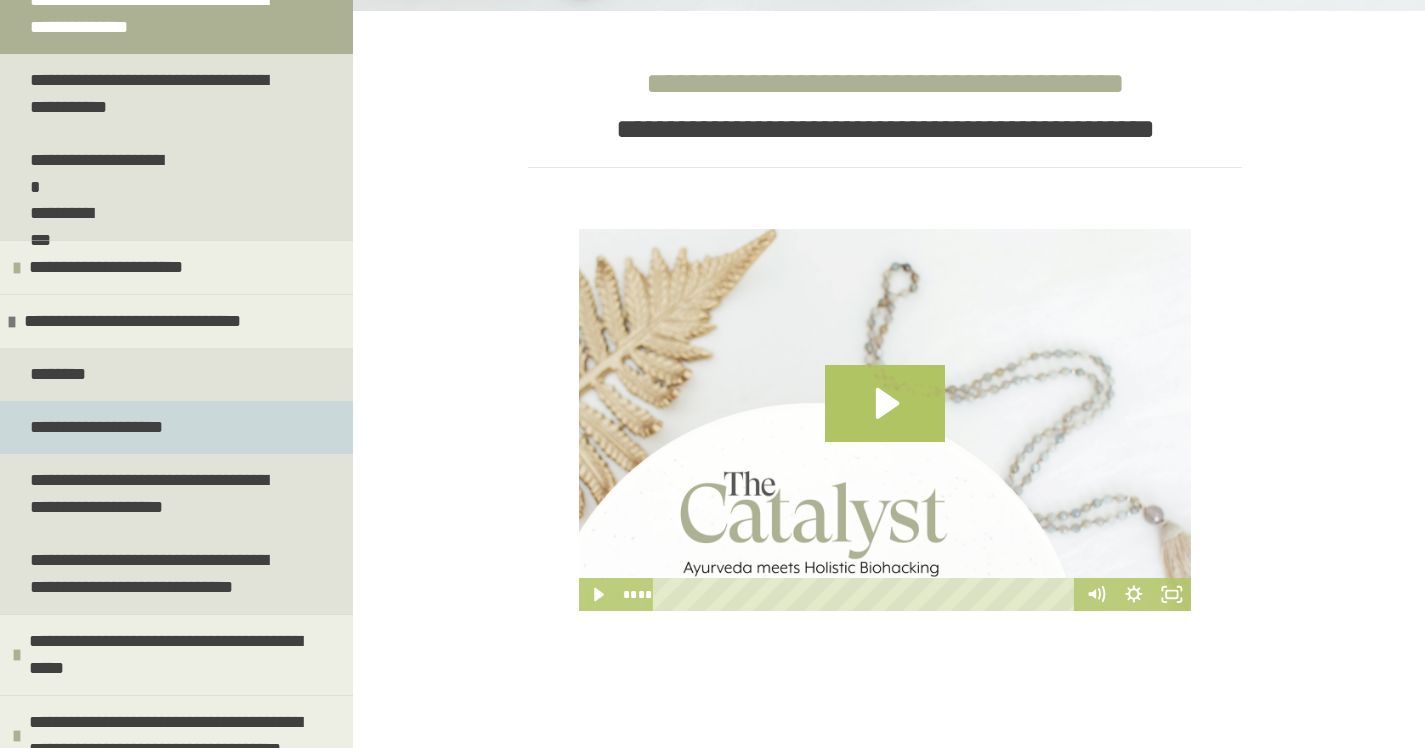 click on "**********" at bounding box center [101, 427] 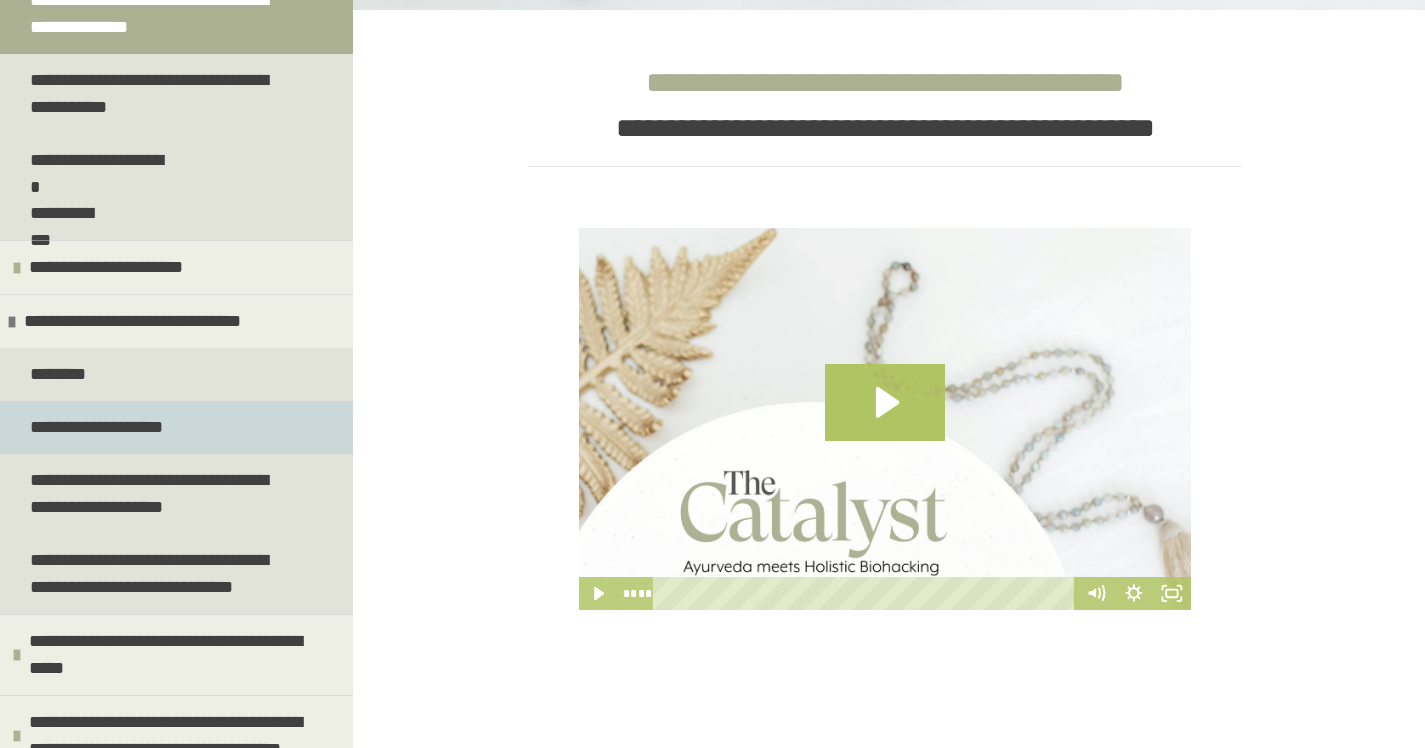 click on "**********" at bounding box center (101, 427) 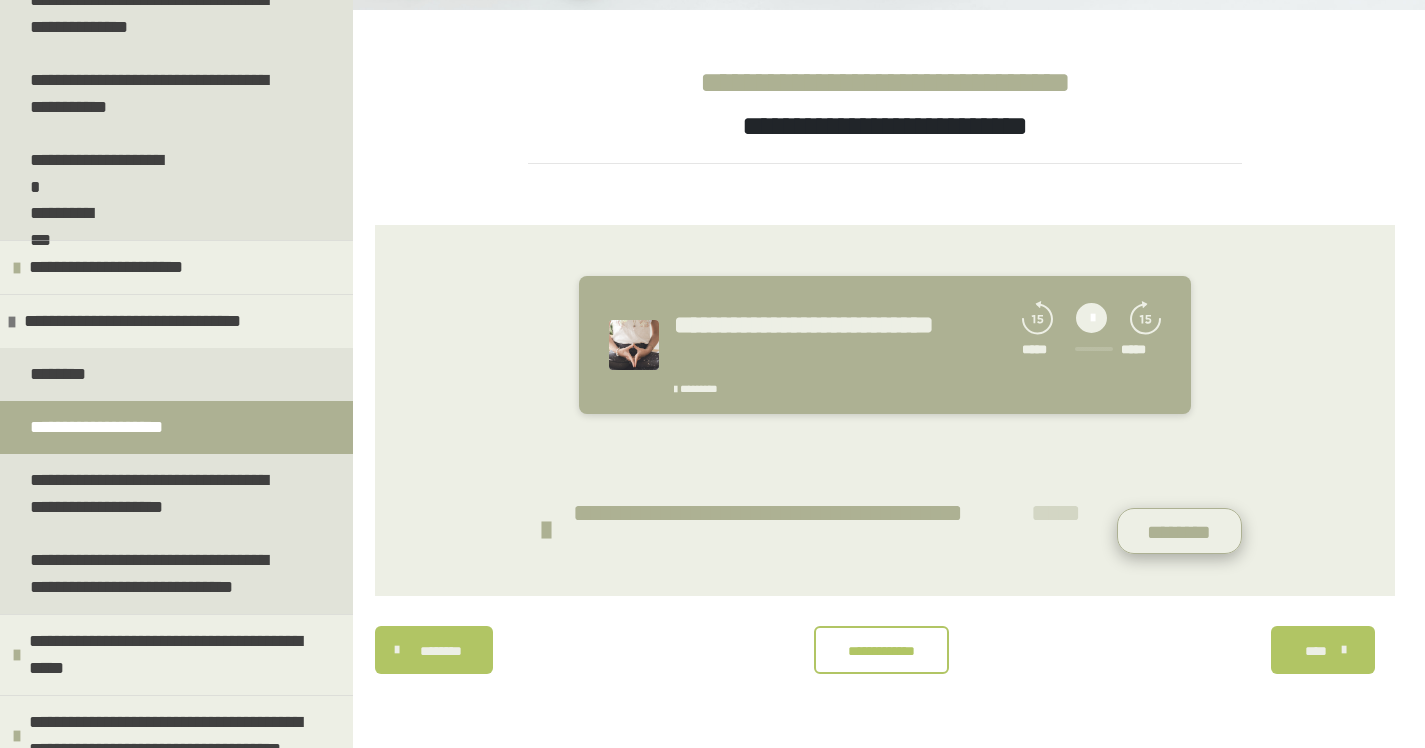 click on "********" at bounding box center [1180, 531] 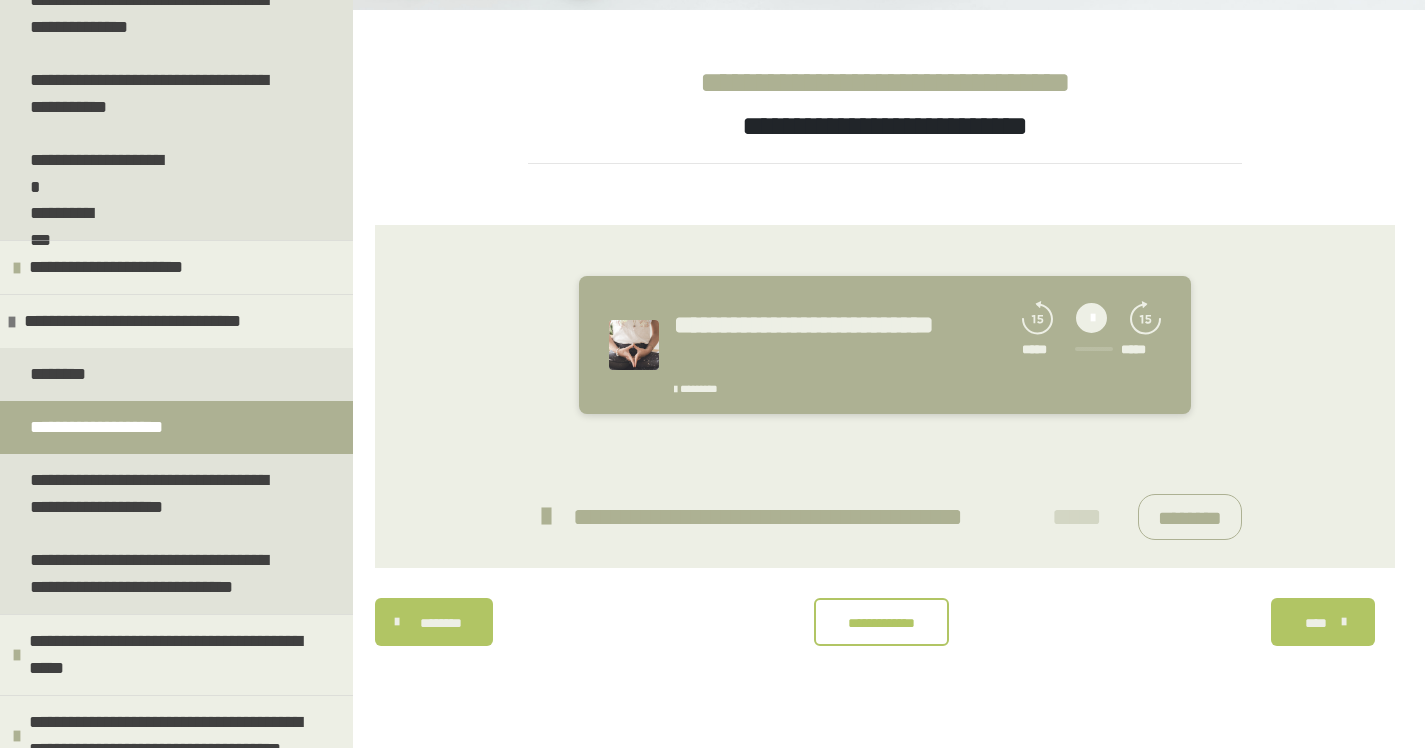 click at bounding box center (1091, 318) 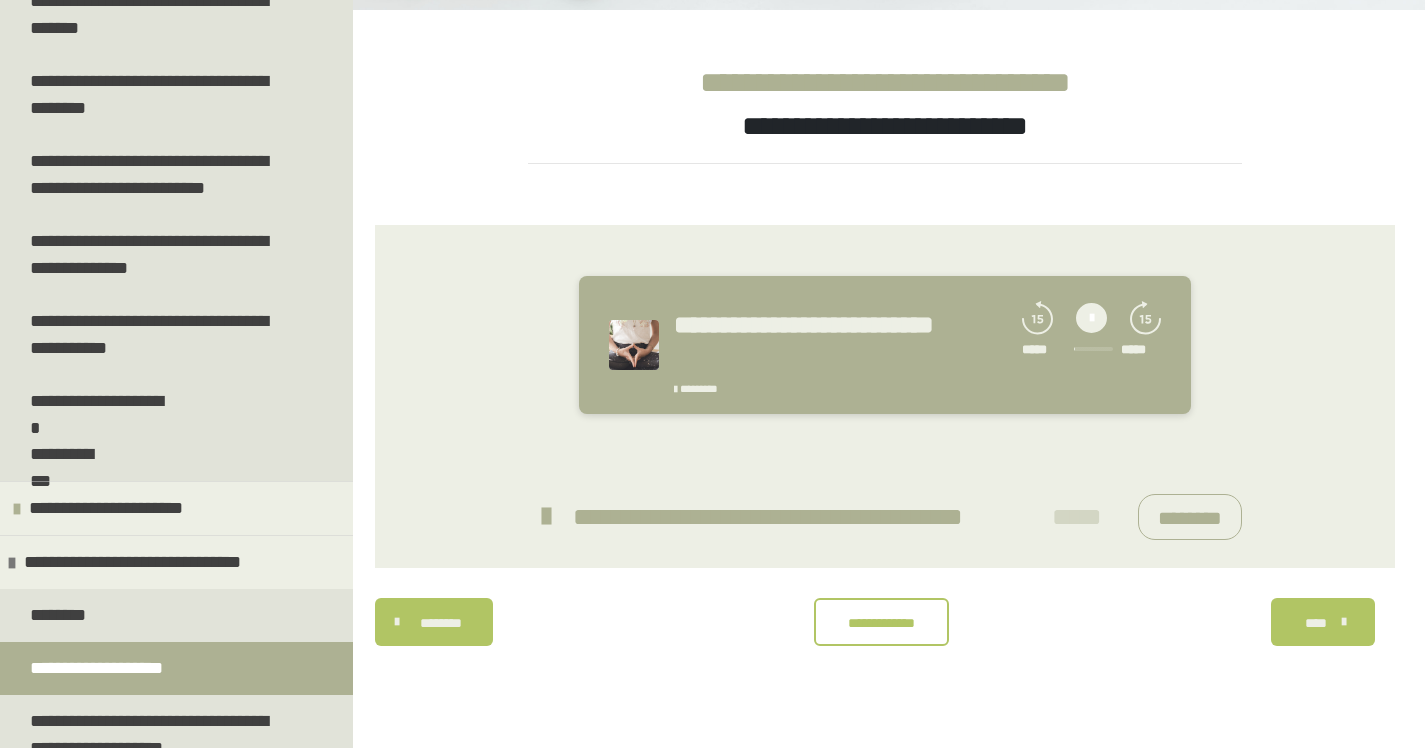 scroll, scrollTop: 564, scrollLeft: 0, axis: vertical 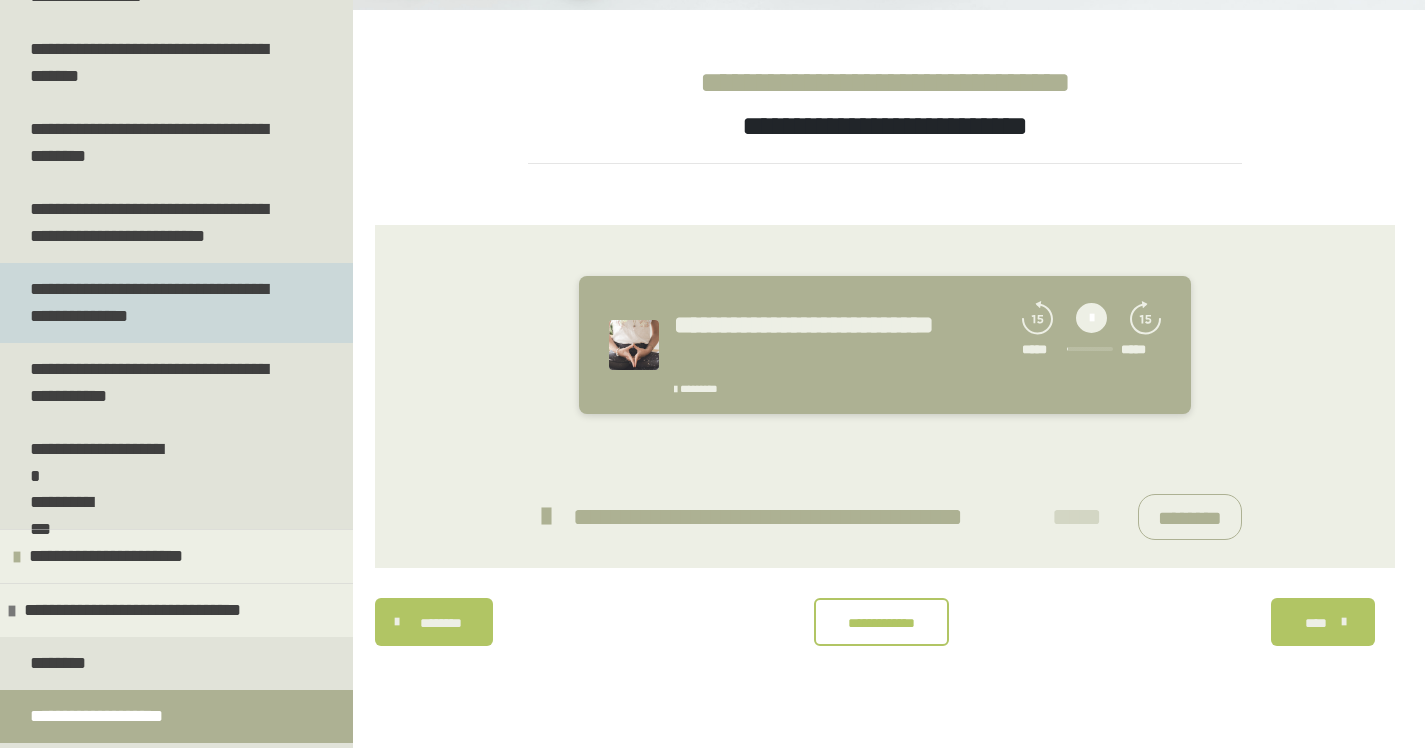 click on "**********" at bounding box center (161, 303) 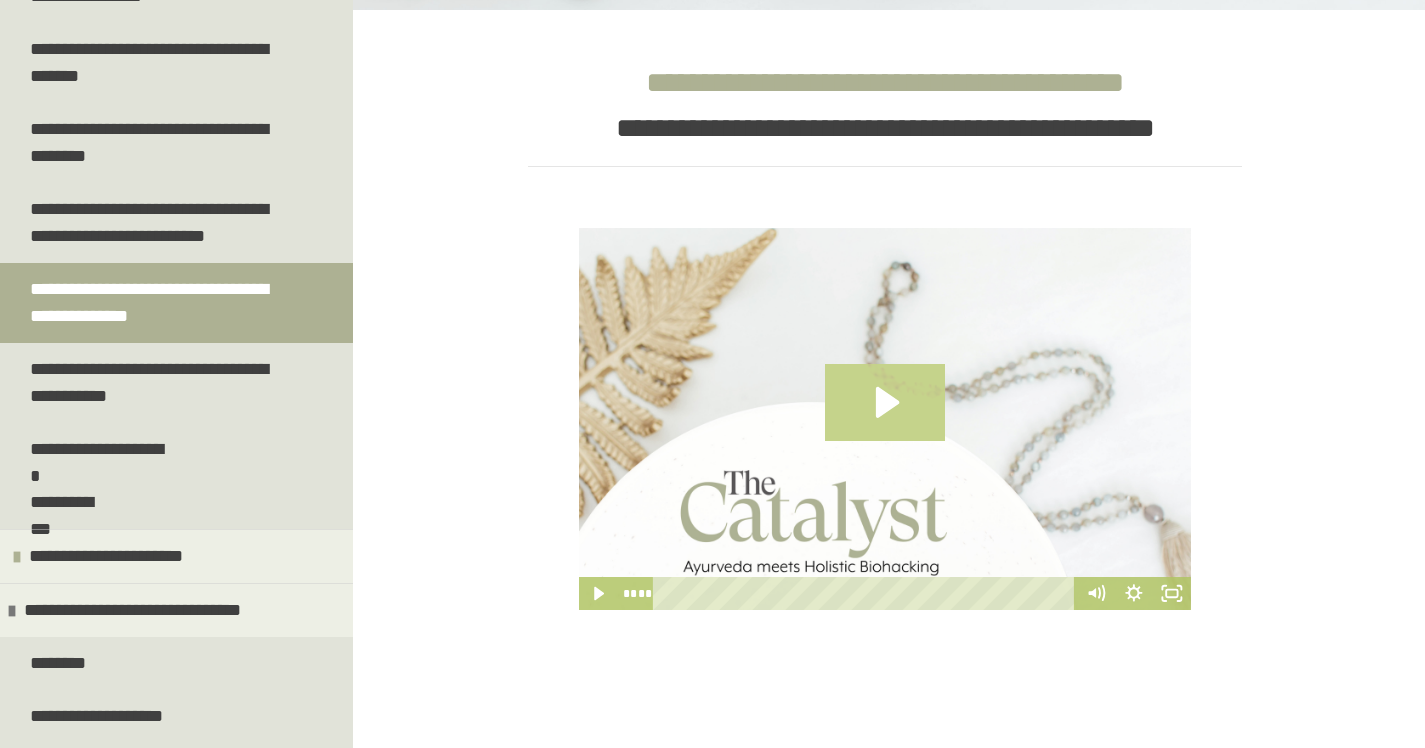 click 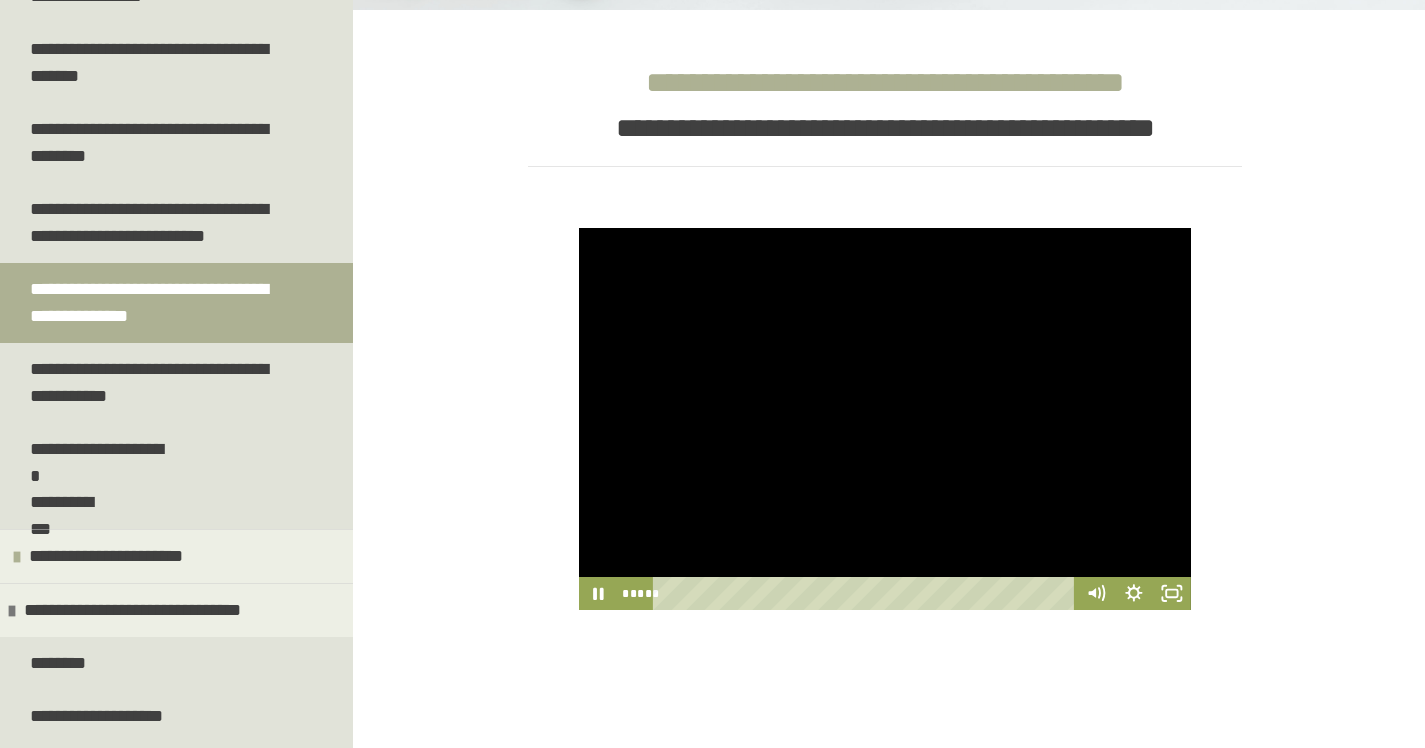 click at bounding box center [885, 419] 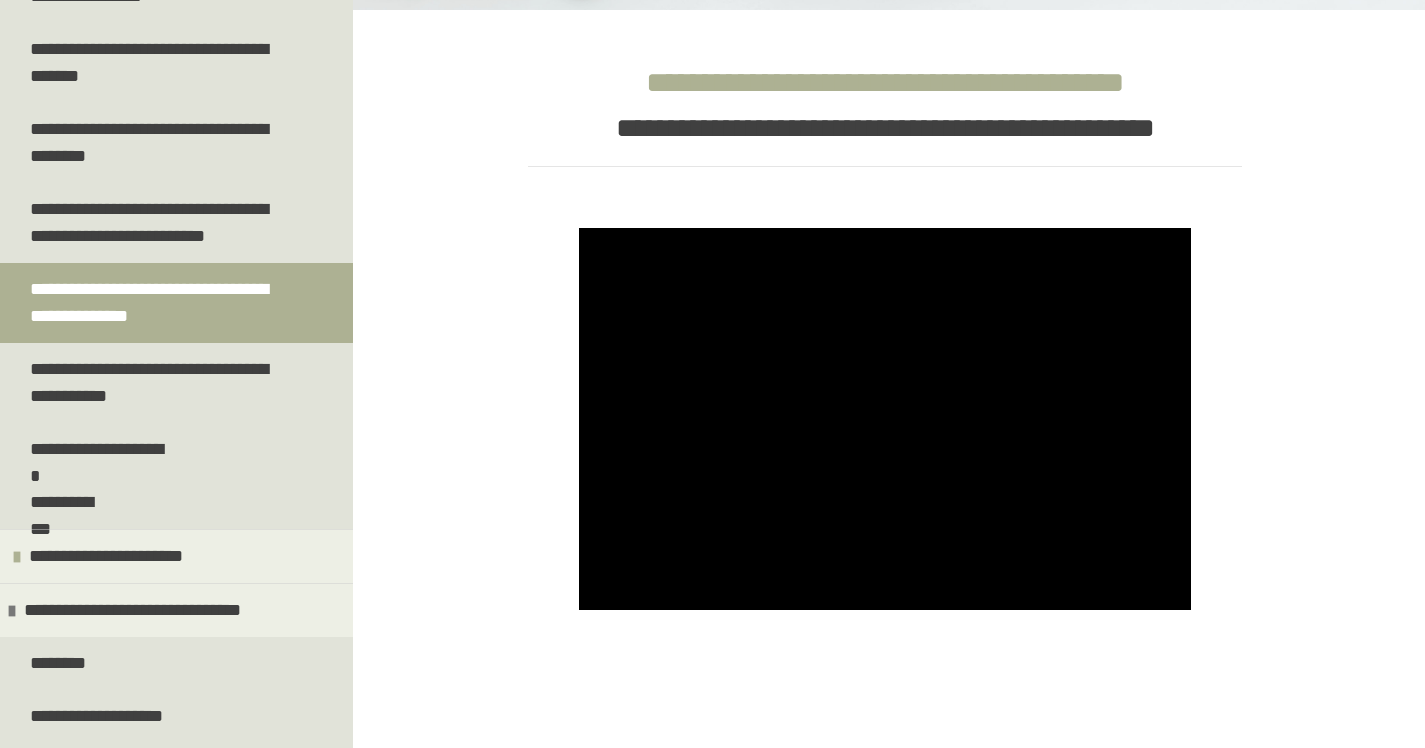 click on "**********" at bounding box center (885, 470) 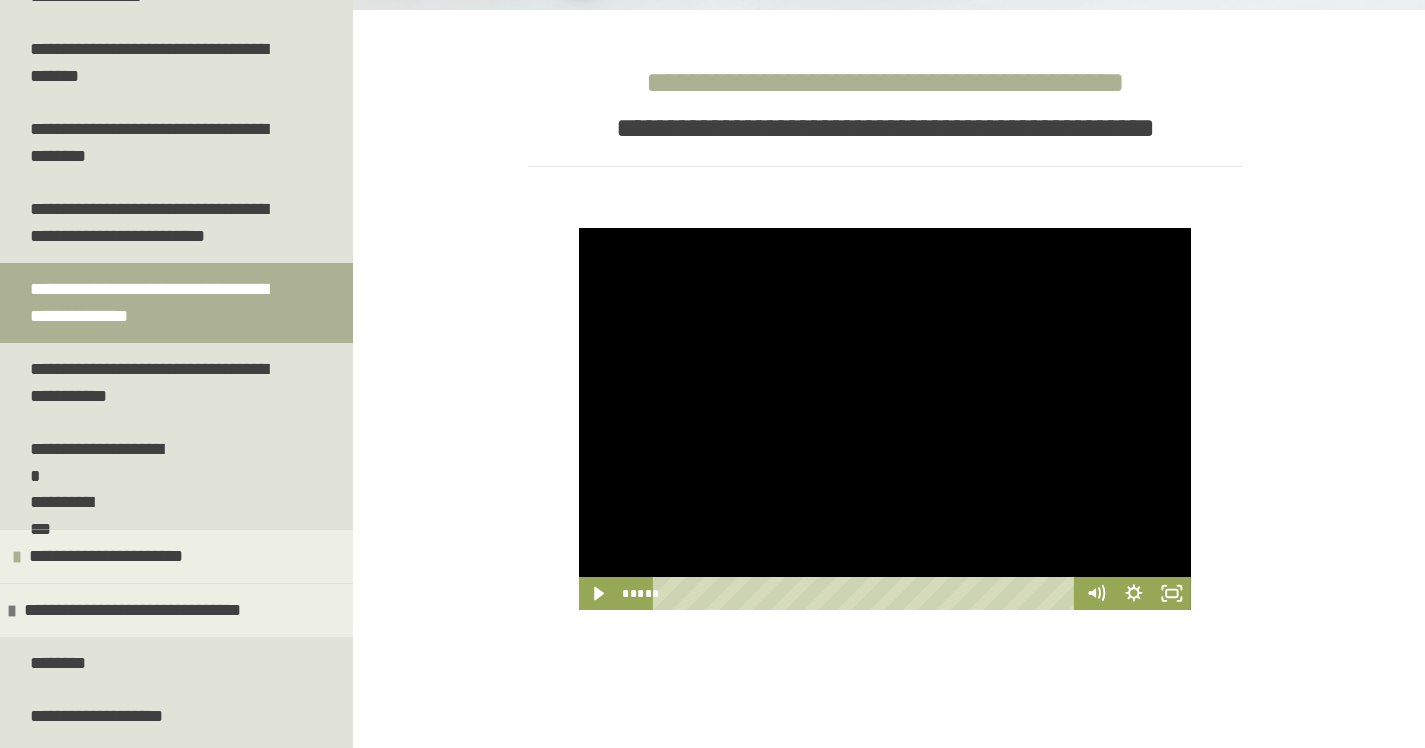 click at bounding box center [885, 419] 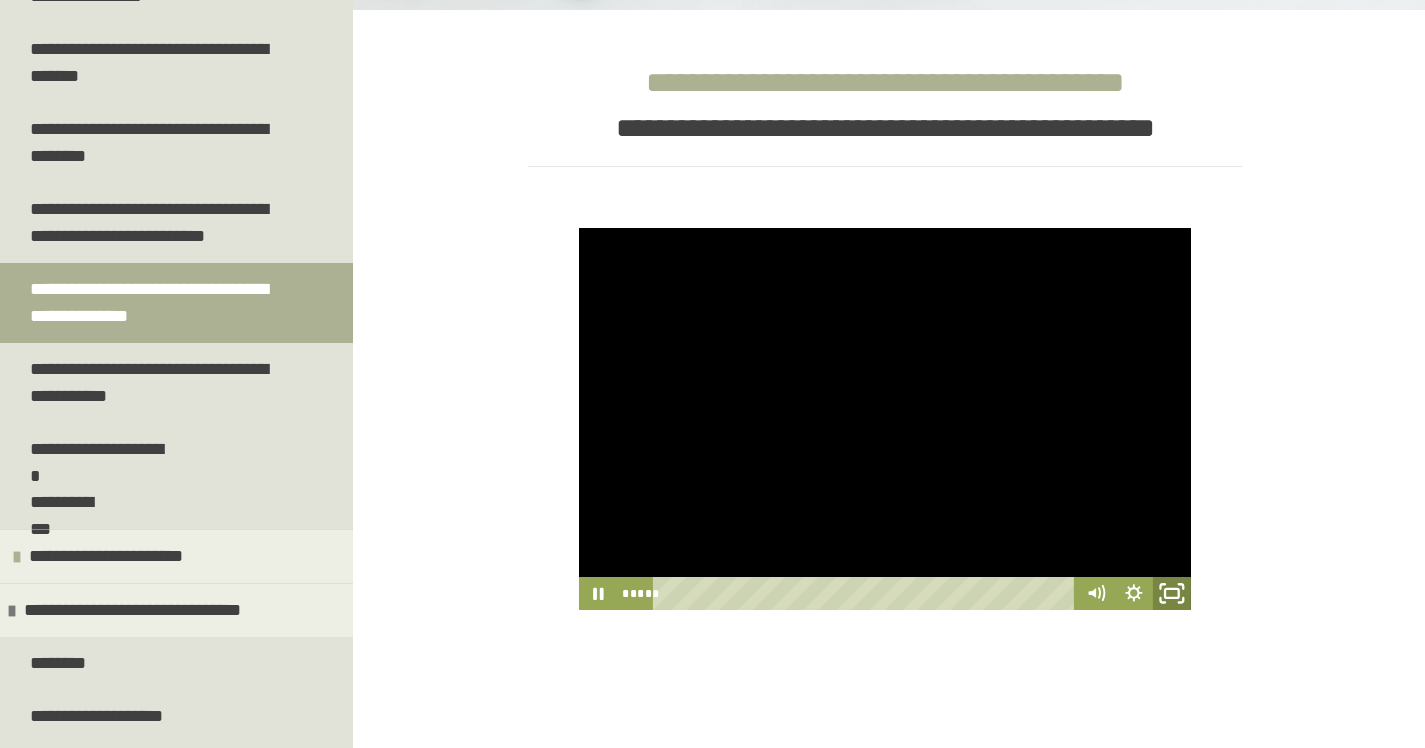 click 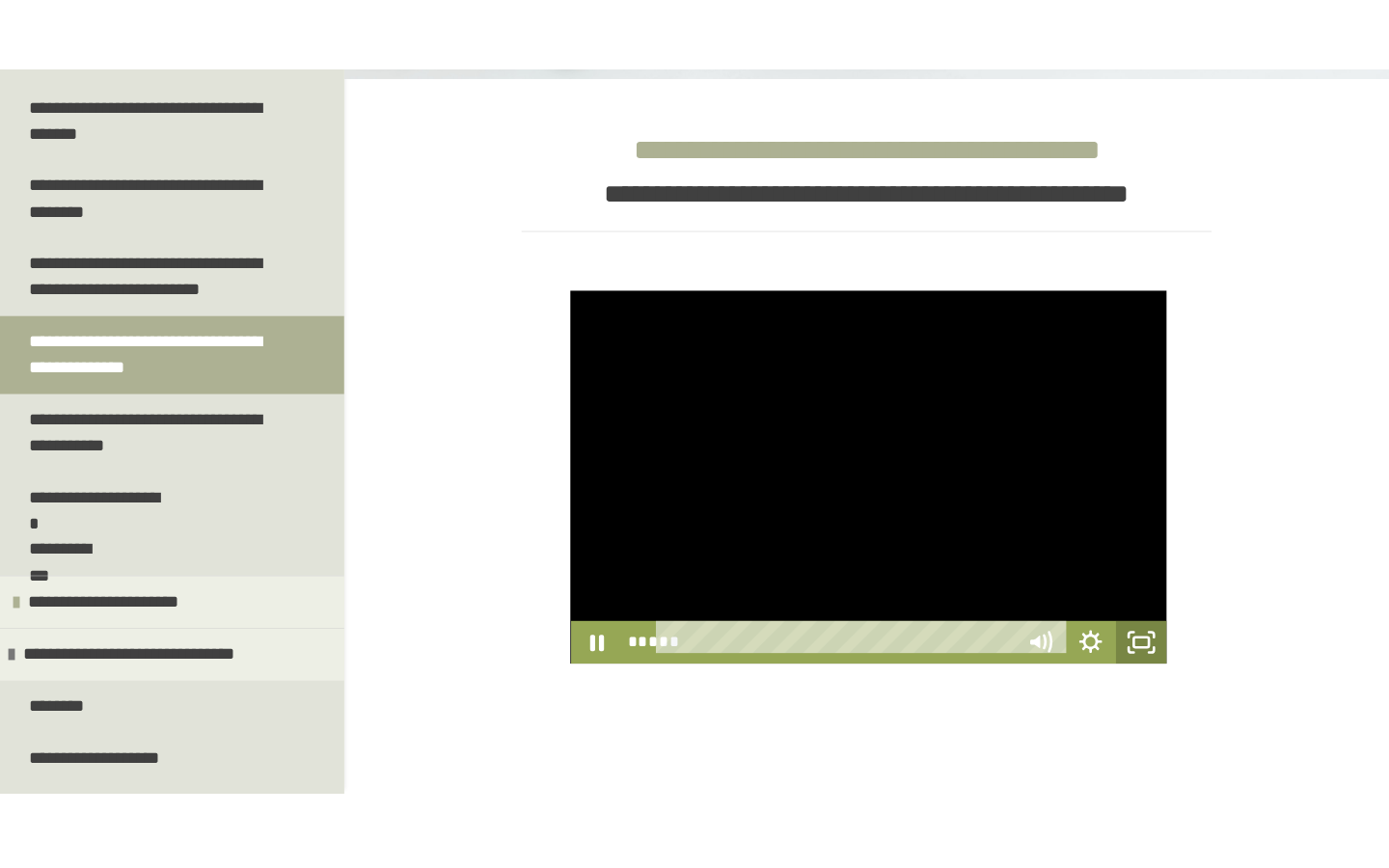 scroll, scrollTop: 0, scrollLeft: 0, axis: both 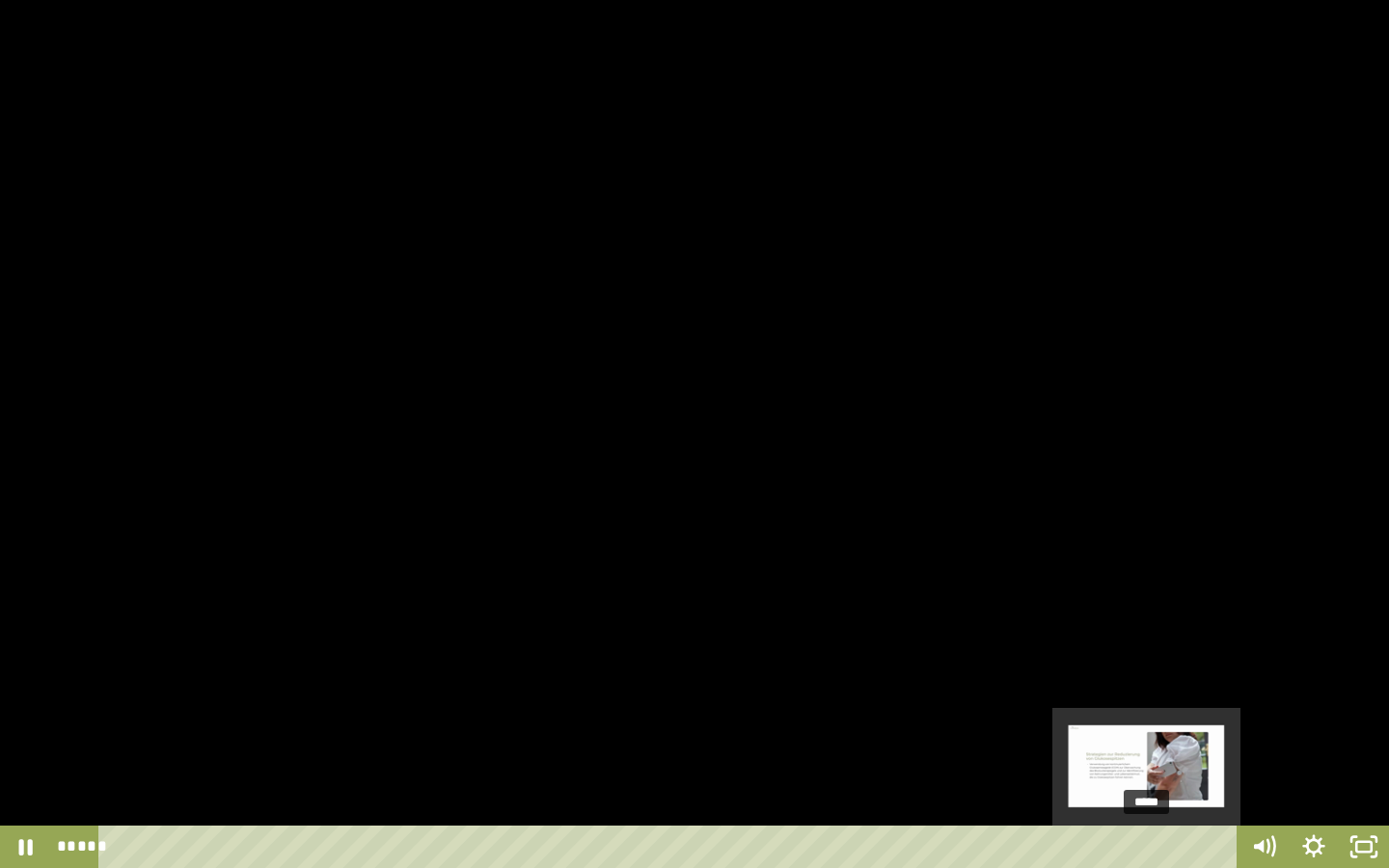 click on "*****" at bounding box center (671, 847) 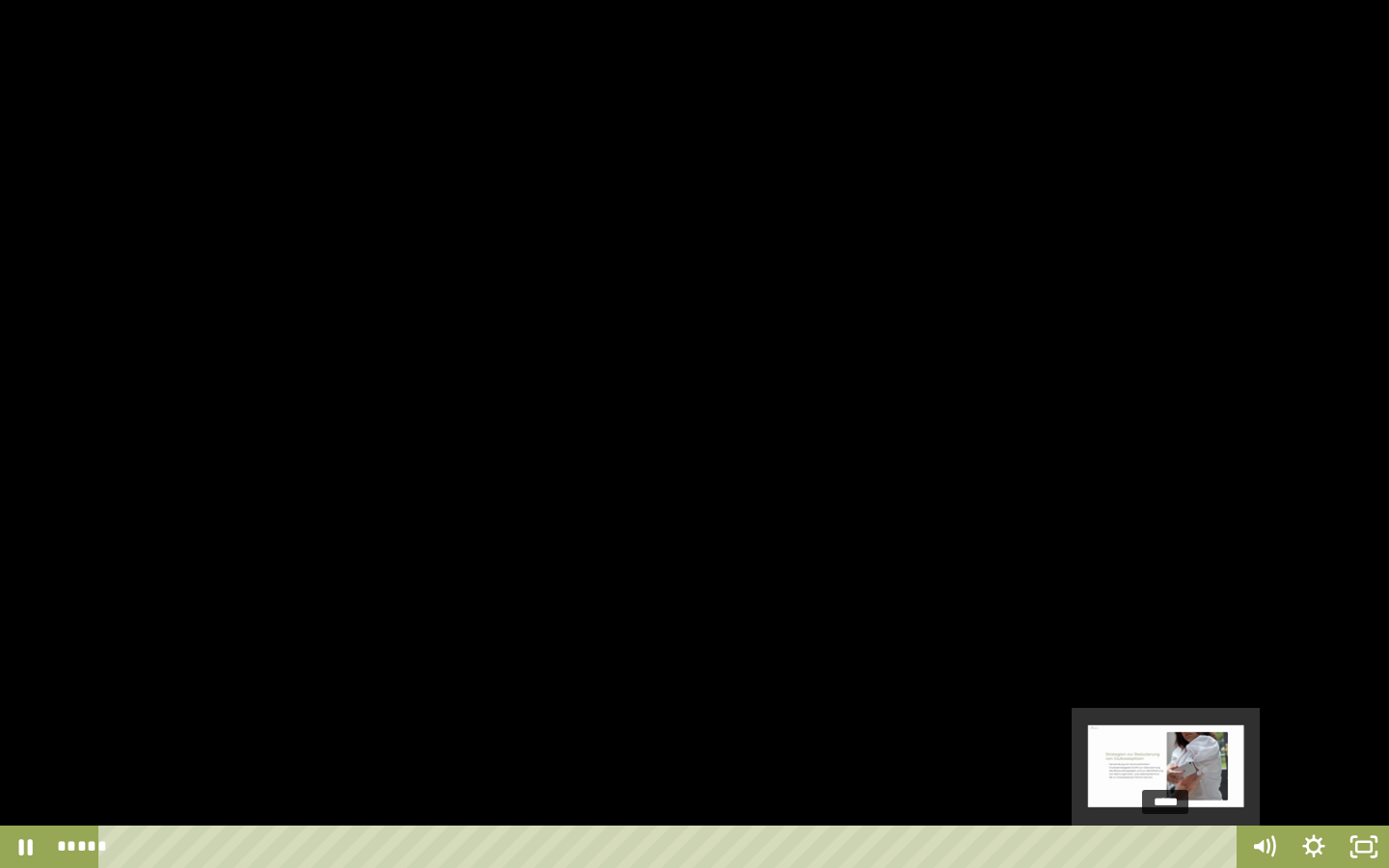 click on "*****" at bounding box center (671, 847) 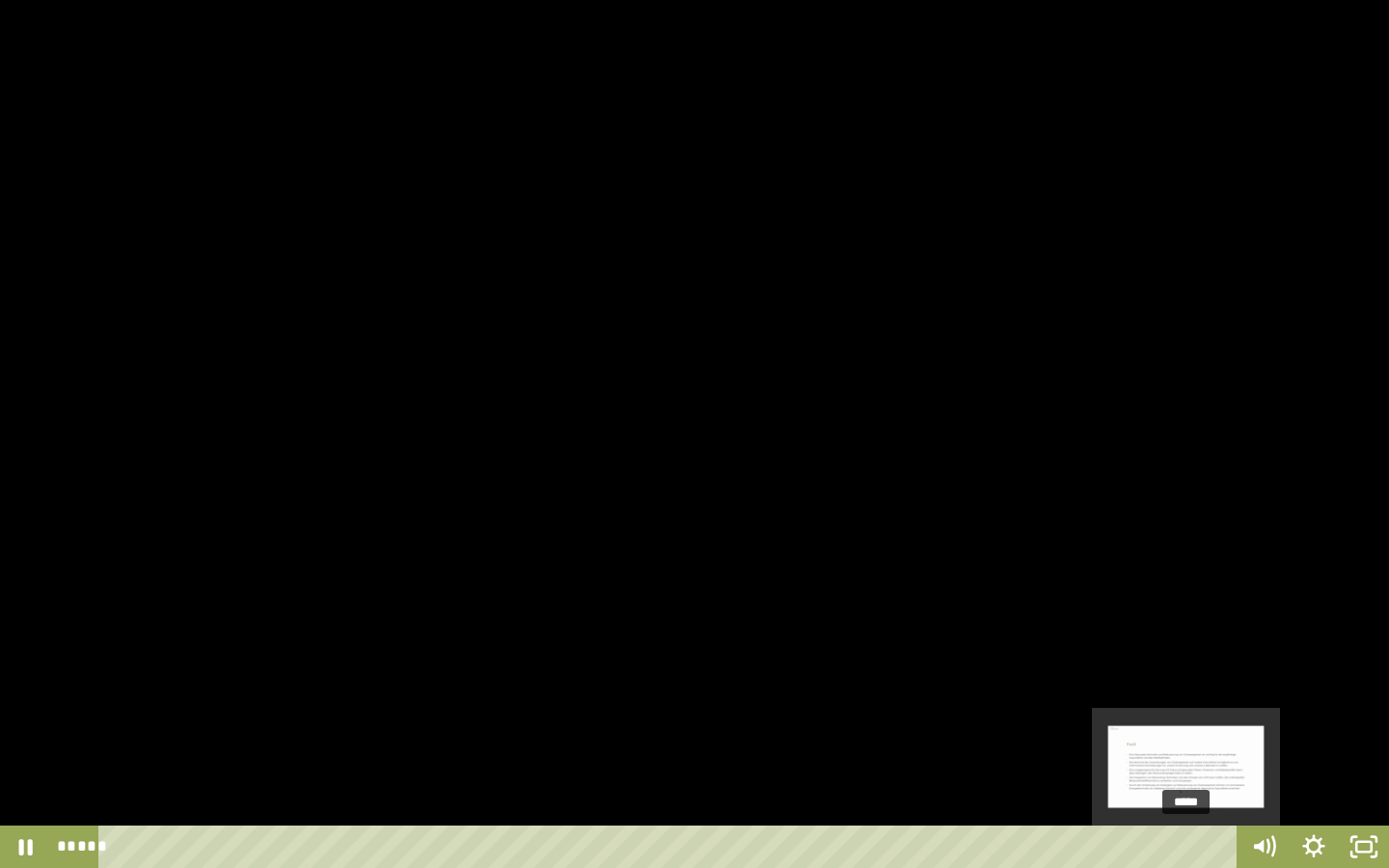 click on "*****" at bounding box center [671, 847] 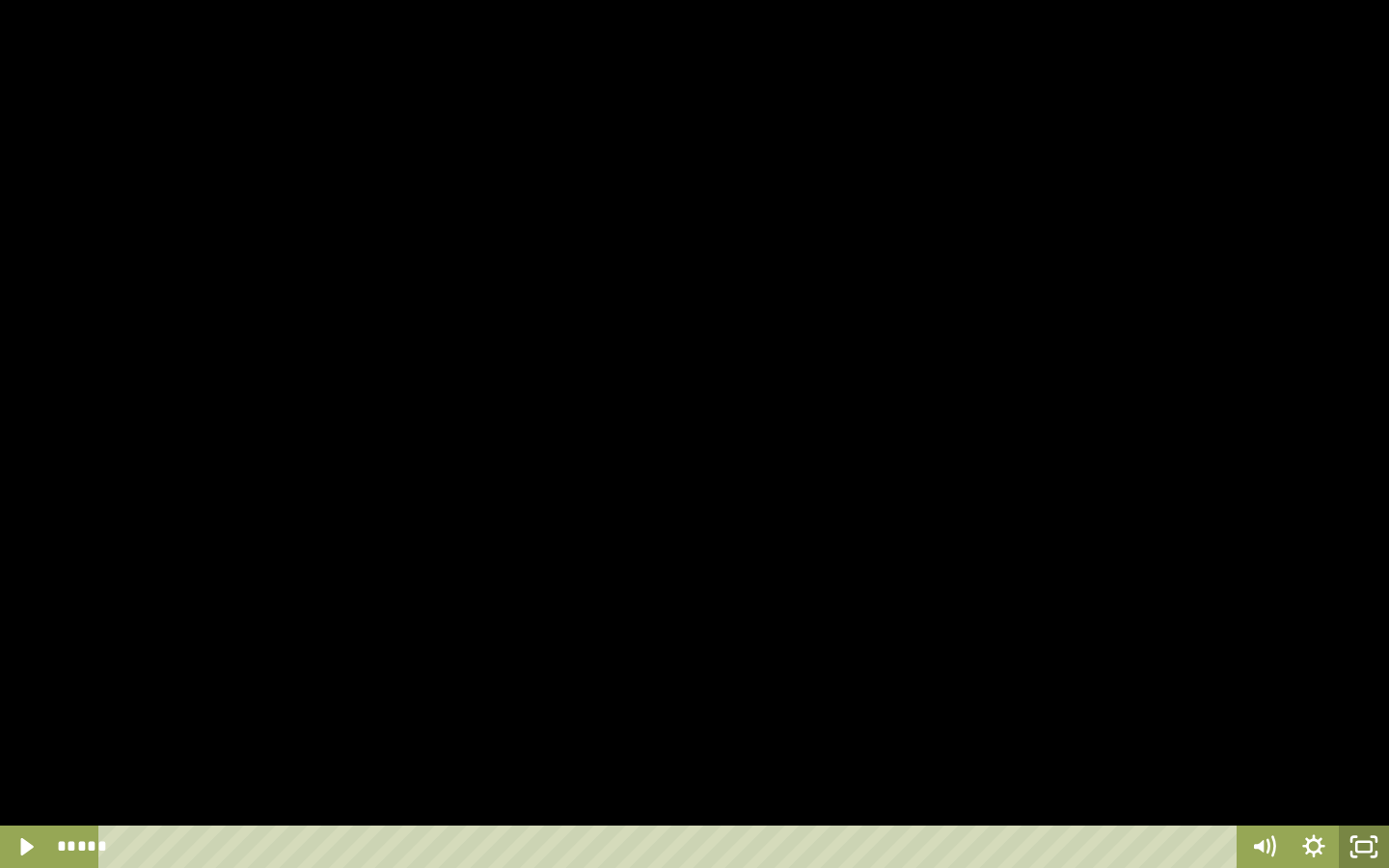 click 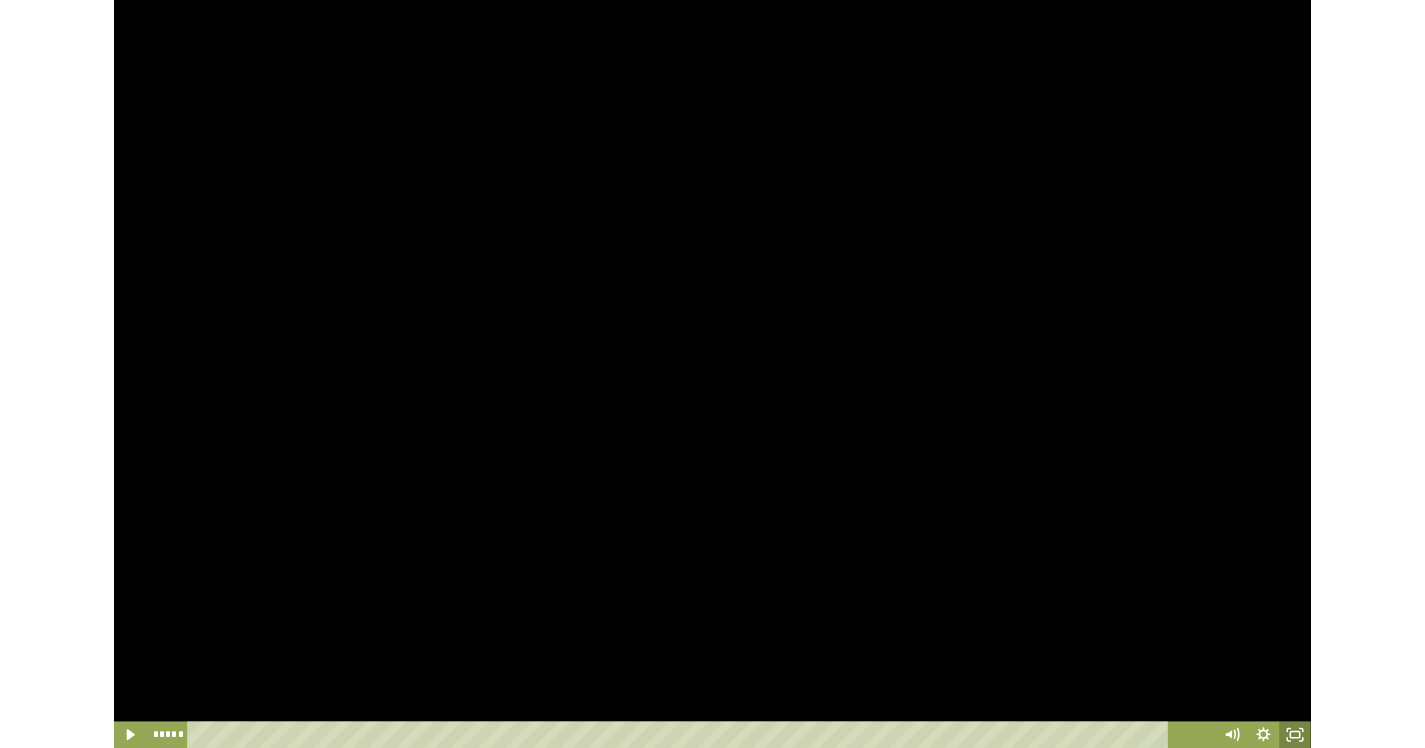 scroll, scrollTop: 270, scrollLeft: 0, axis: vertical 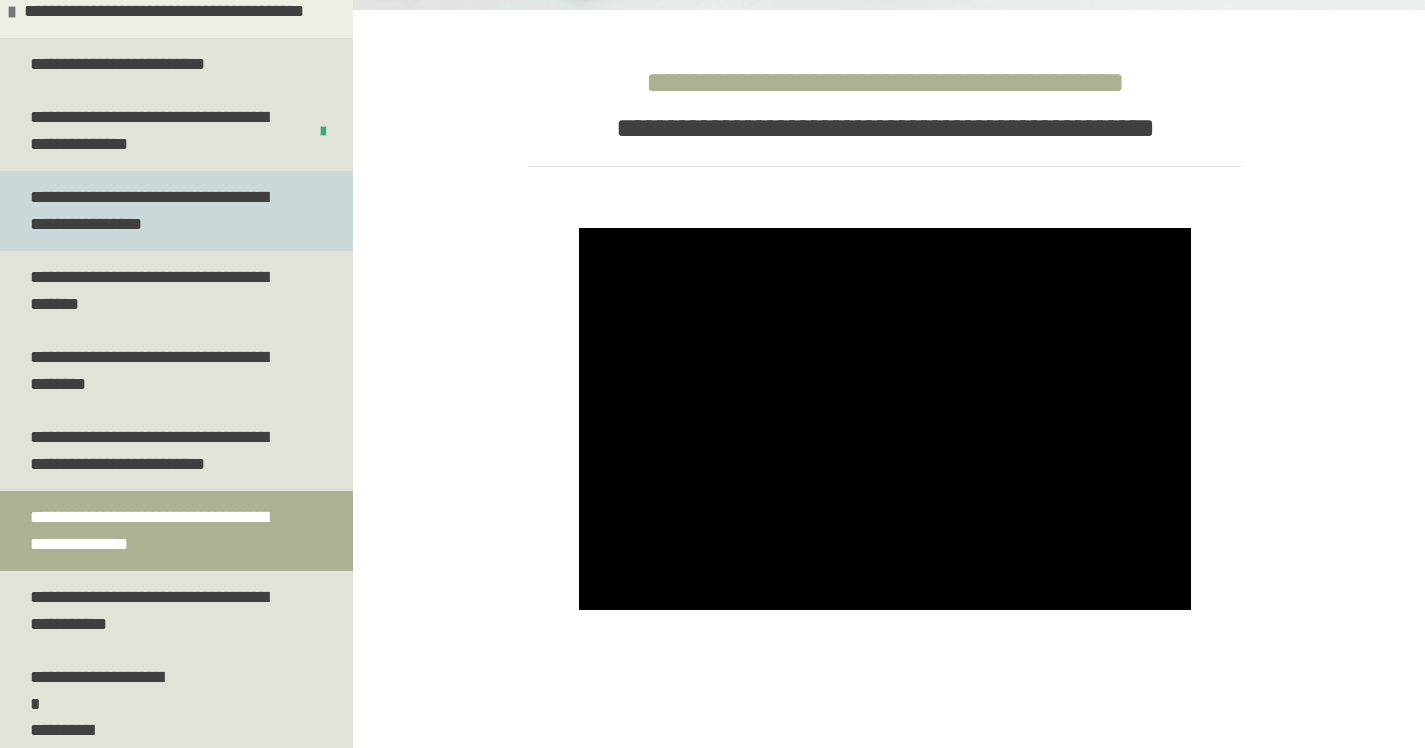 click on "**********" at bounding box center (161, 211) 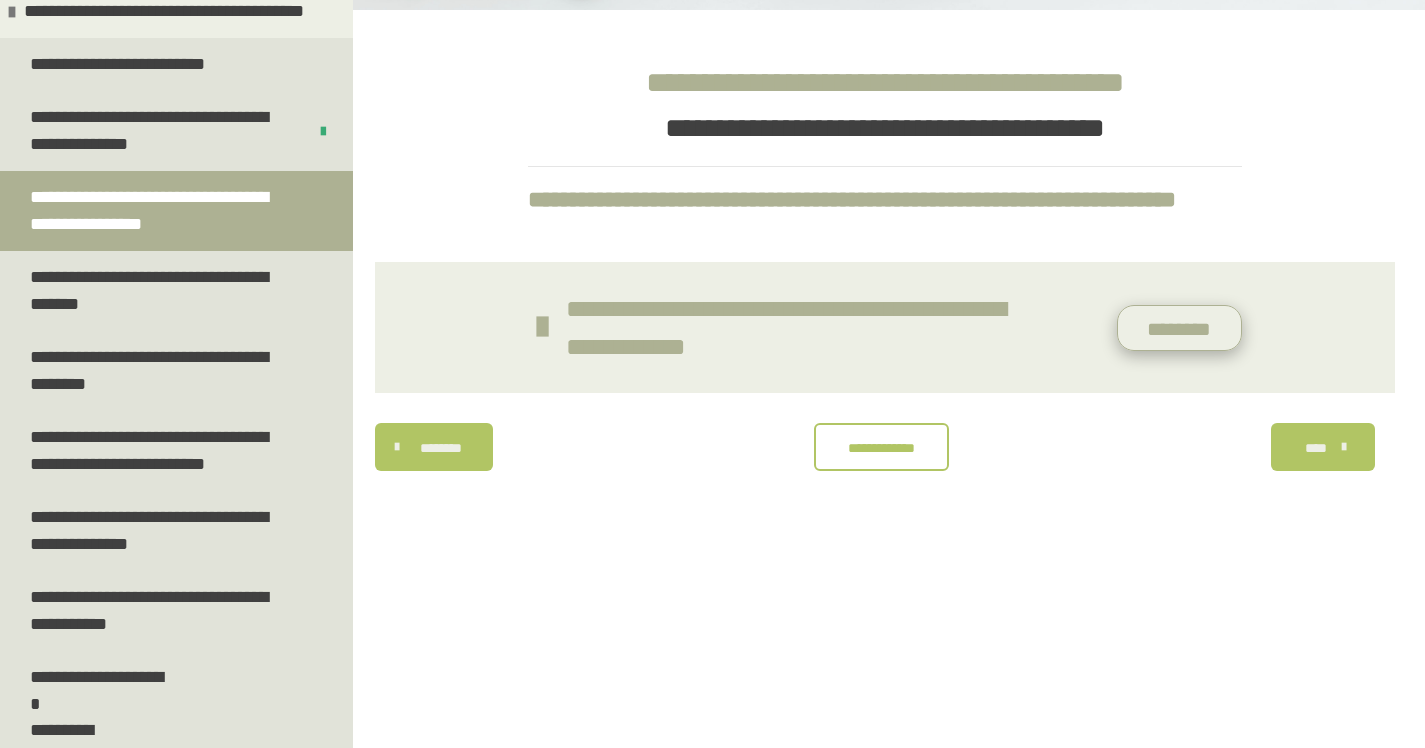 click on "********" at bounding box center [1180, 328] 